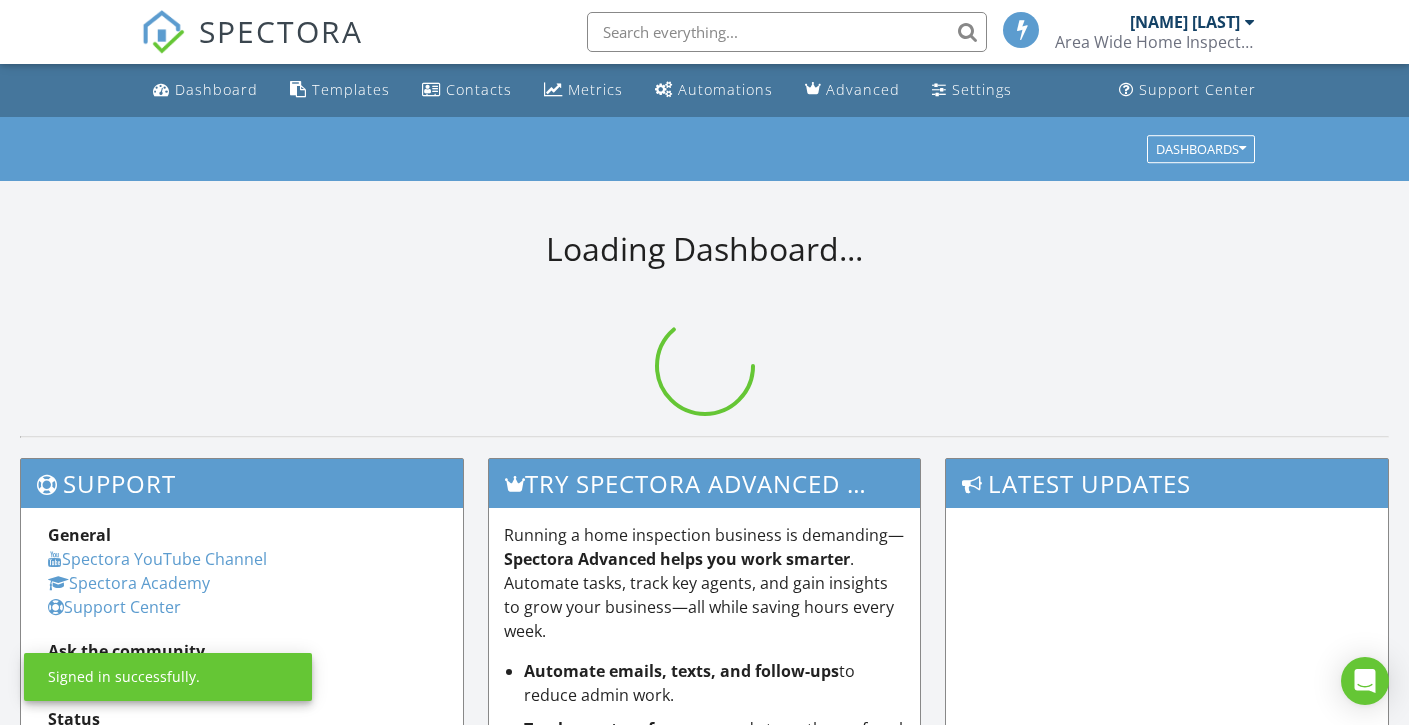 scroll, scrollTop: 0, scrollLeft: 0, axis: both 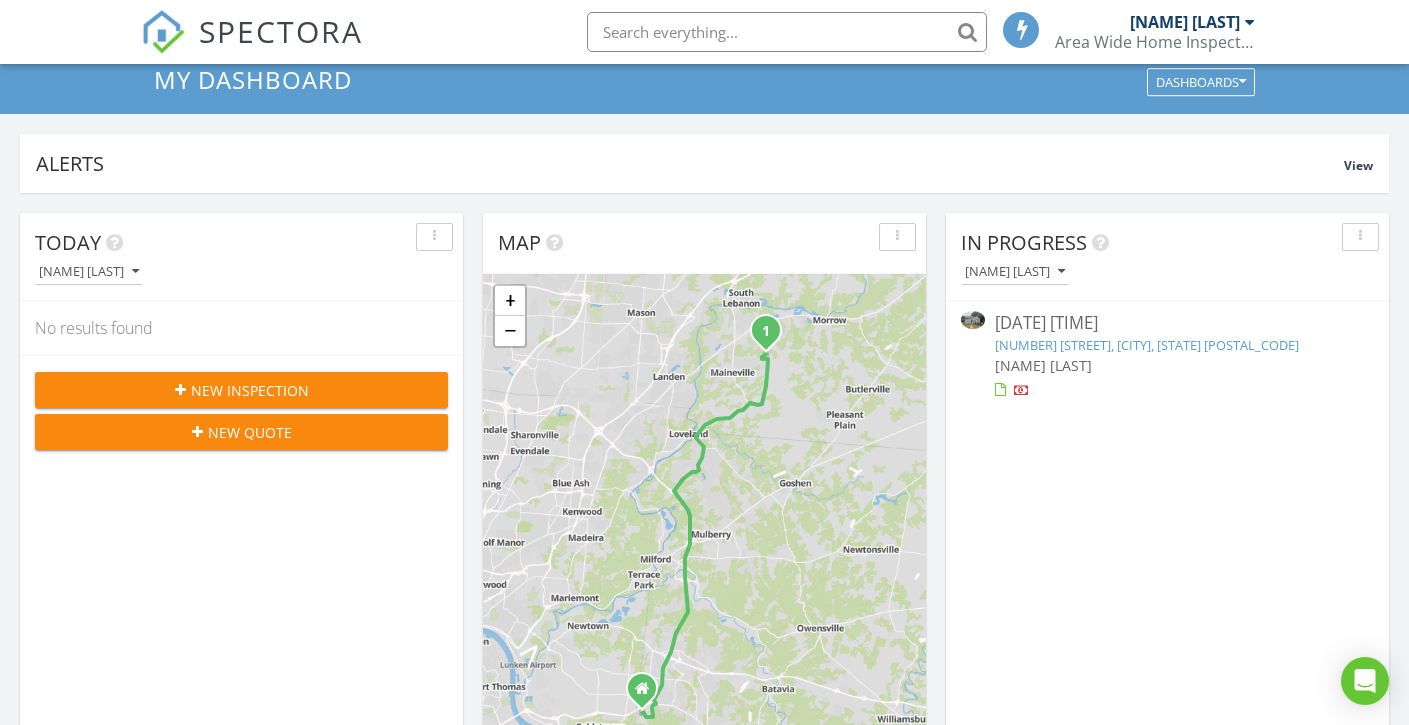 click on "New Inspection" at bounding box center (250, 390) 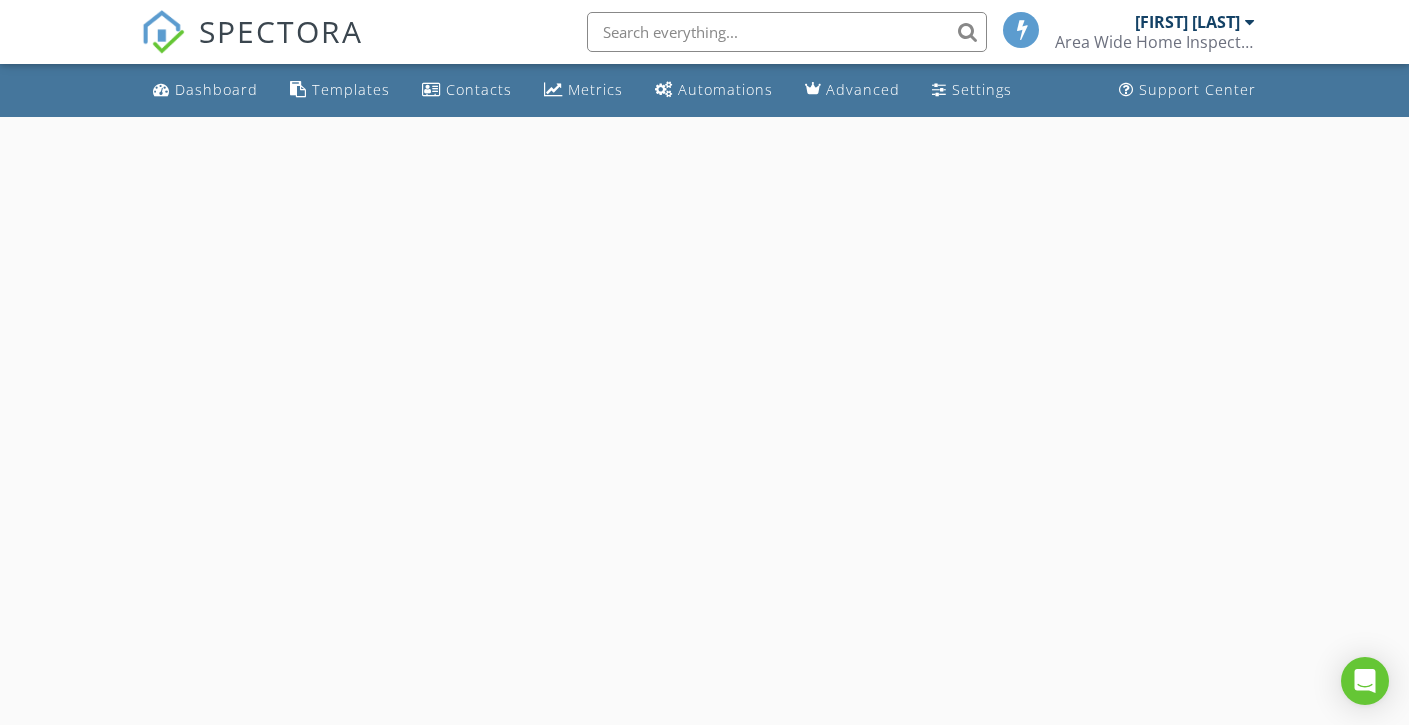 scroll, scrollTop: 0, scrollLeft: 0, axis: both 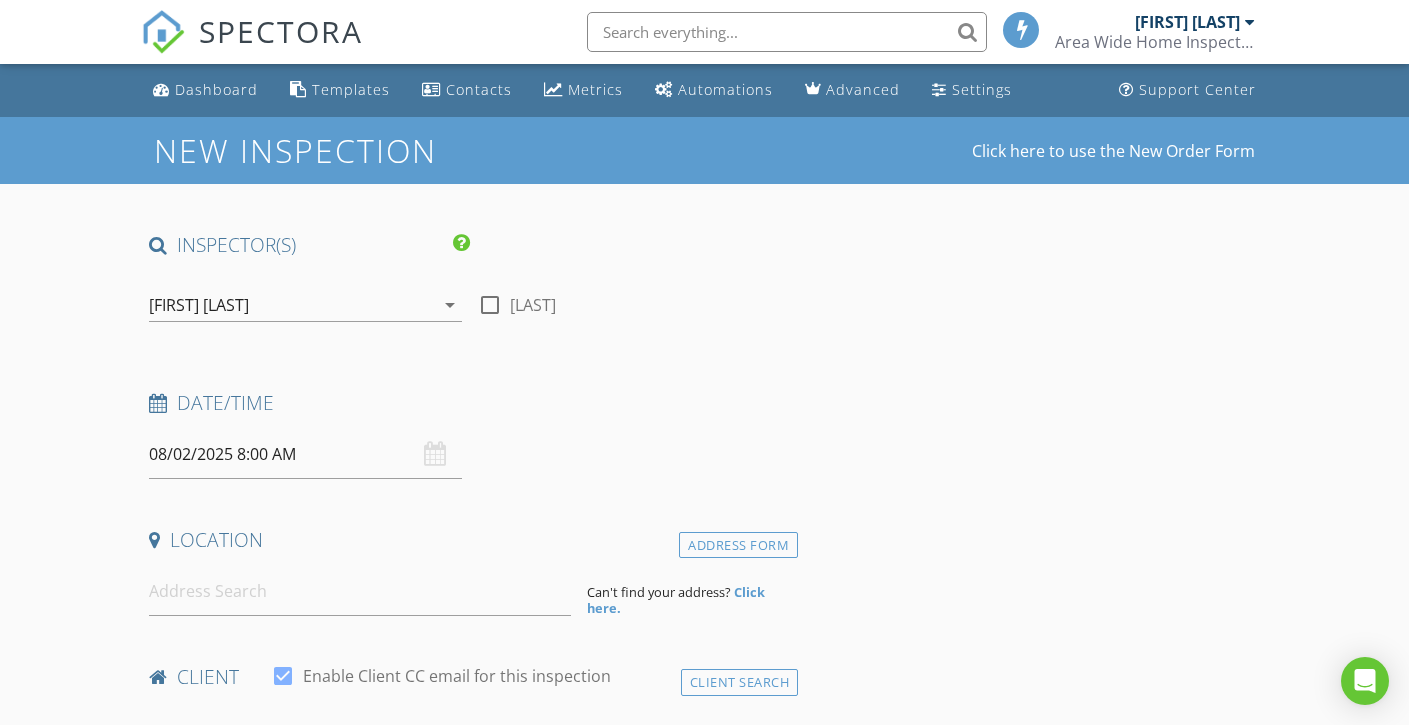 click on "Adam Crock arrow_drop_down" at bounding box center [305, 315] 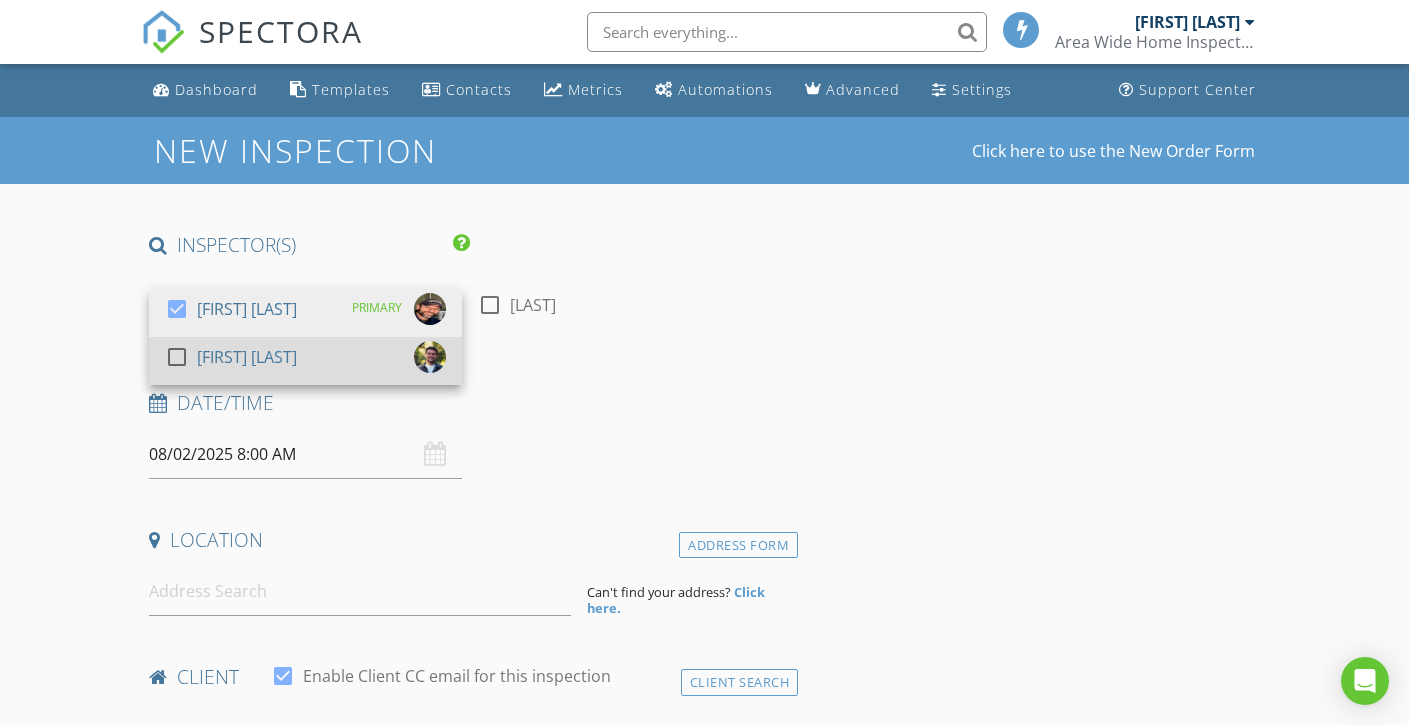 click at bounding box center [177, 357] 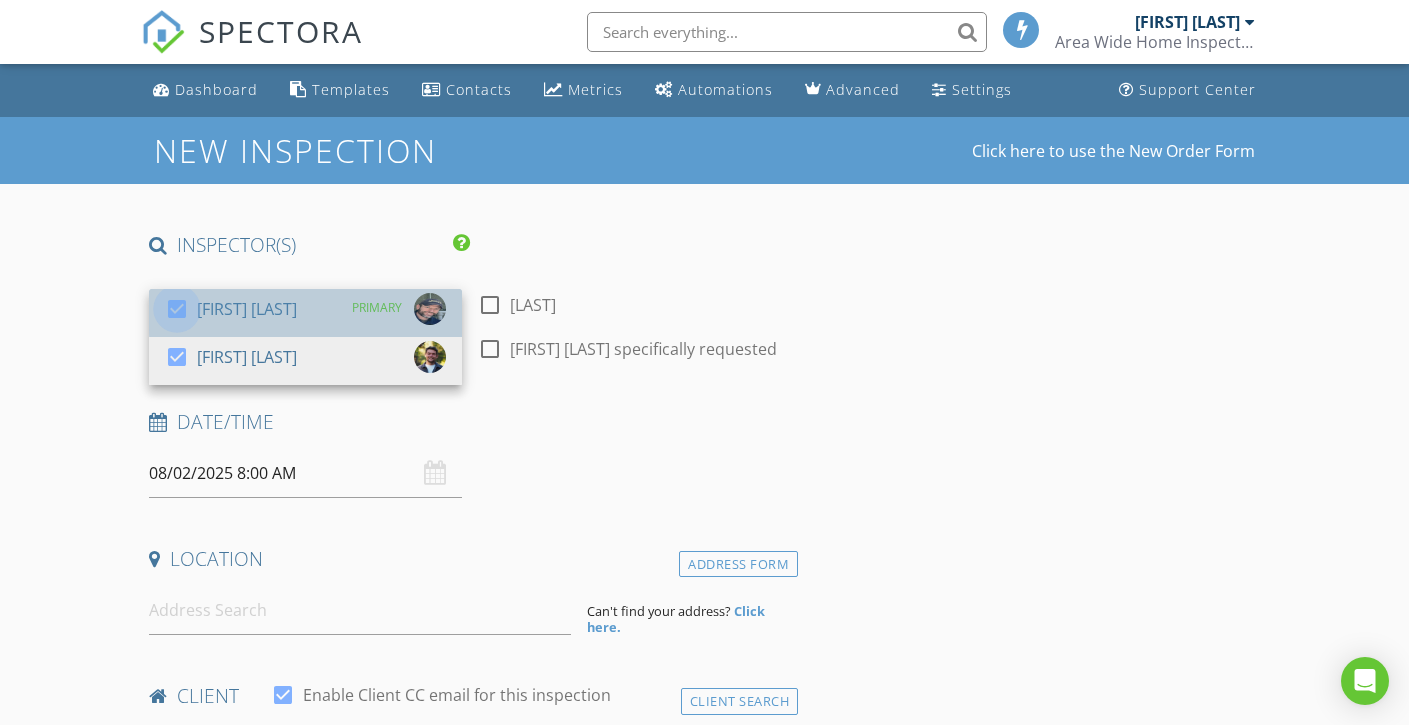 click at bounding box center (177, 309) 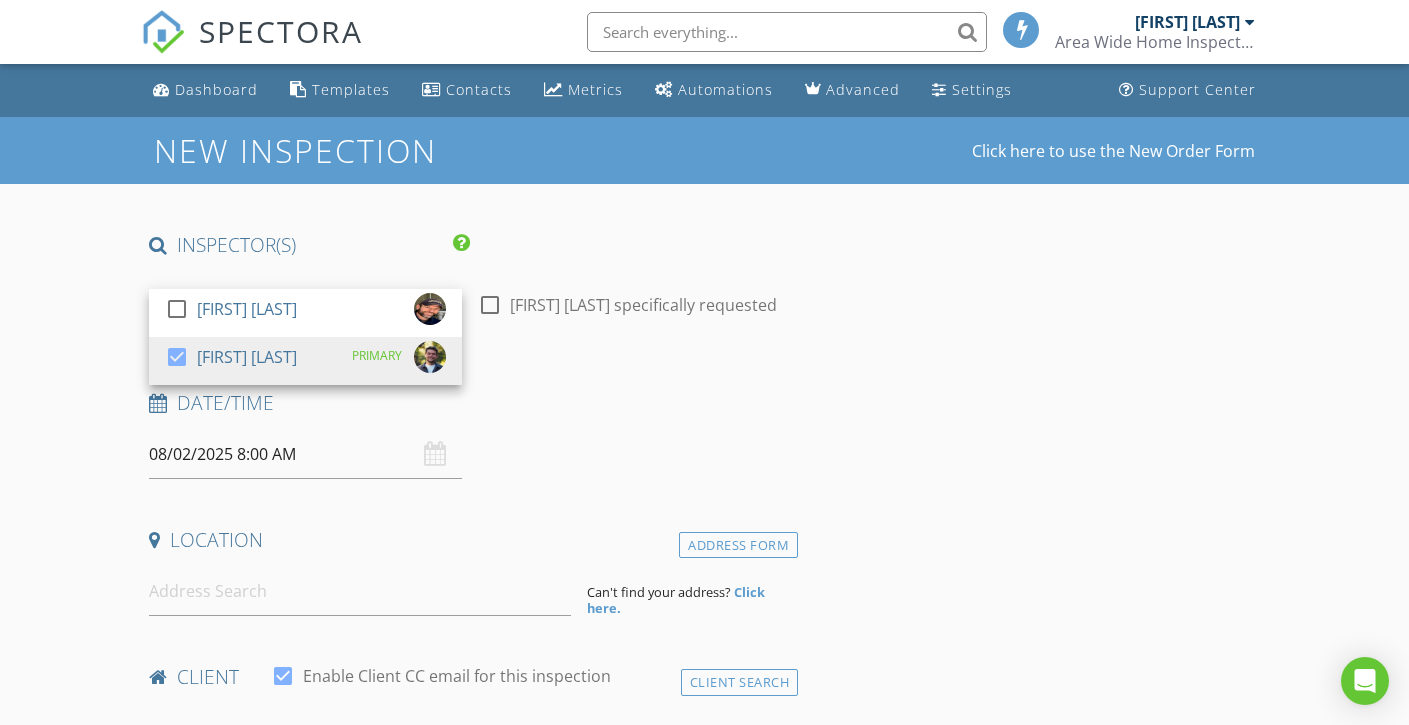 click on "INSPECTOR(S)
check_box_outline_blank   Adam Crock     check_box   Kevin Hall   PRIMARY   Kevin Hall arrow_drop_down   check_box_outline_blank Kevin Hall specifically requested
Date/Time
08/02/2025 8:00 AM
Location
Address Form       Can't find your address?   Click here.
client
check_box Enable Client CC email for this inspection   Client Search     check_box_outline_blank Client is a Company/Organization     First Name   Last Name   Email   CC Email   Phone           Notes   Private Notes
ADD ADDITIONAL client
SERVICES
check_box_outline_blank   Residential Inspection Stand-Alone   check_box_outline_blank   Termite Inspection Ohio w/ Home   check_box_outline_blank   Termite Inspection Kentucky w/ Home   check_box_outline_blank   Termite Inspection Indiana w/ Home" at bounding box center (470, 1608) 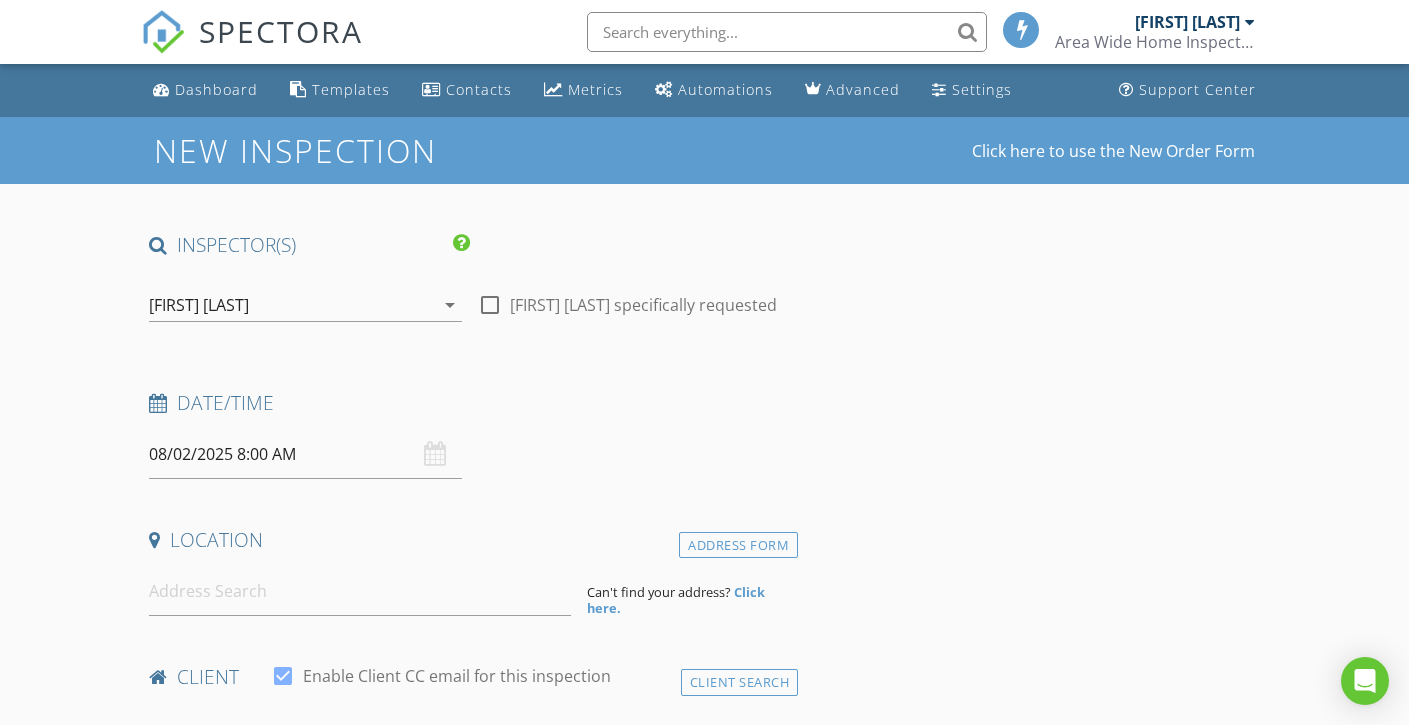 click on "08/02/2025 8:00 AM" at bounding box center (305, 454) 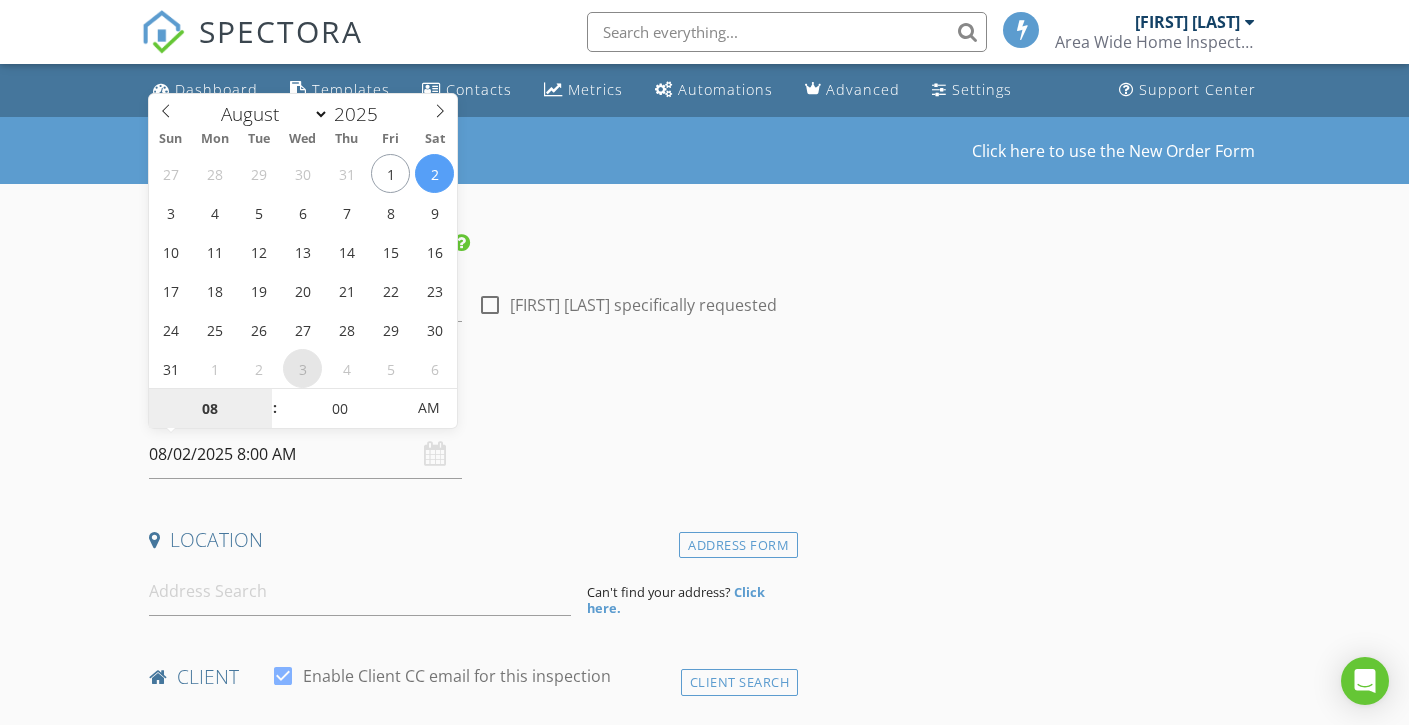 select on "8" 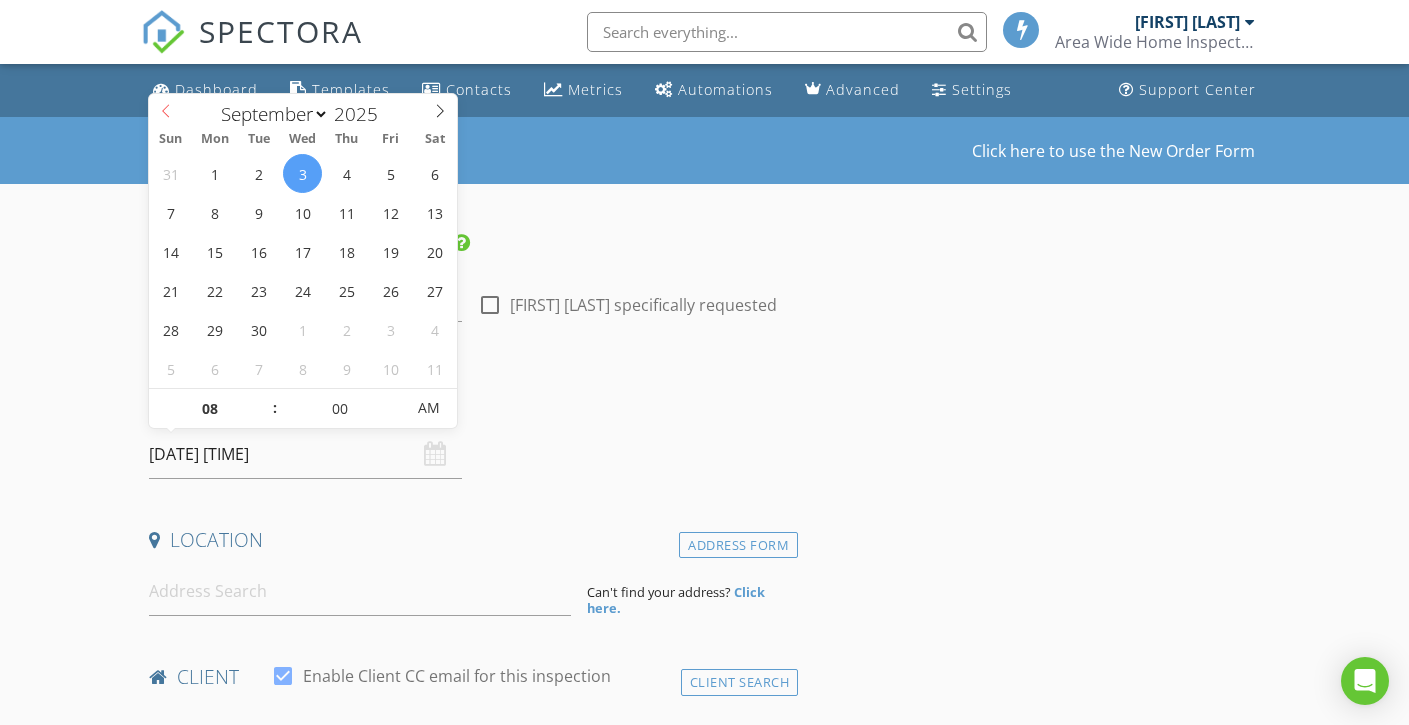 select on "7" 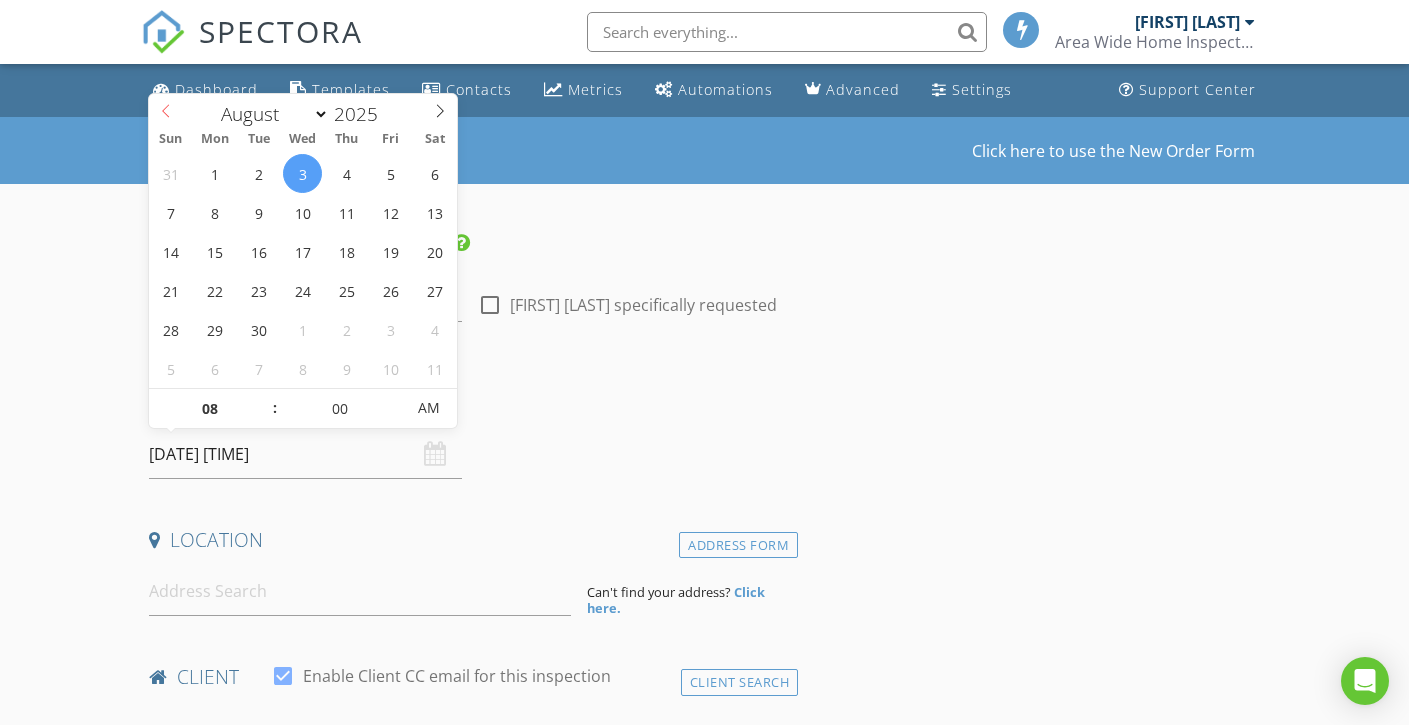 click 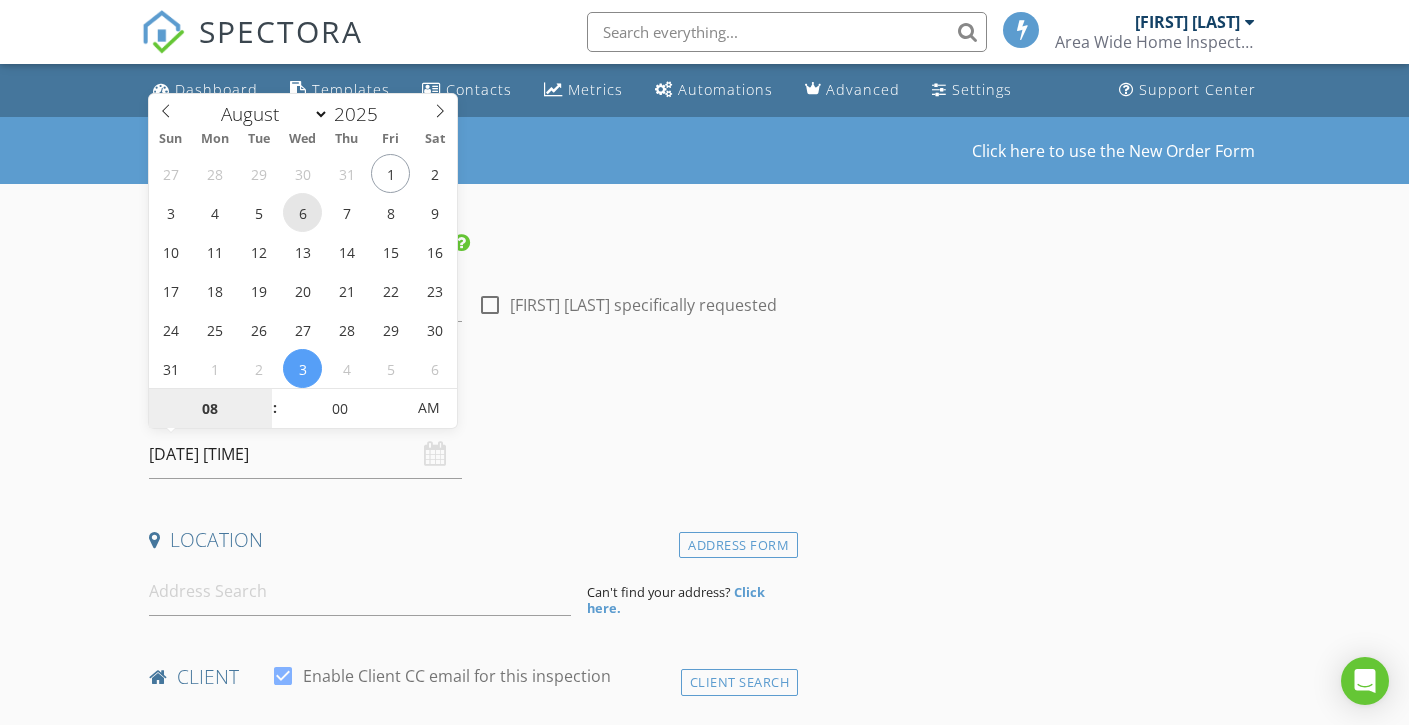 type on "08/06/2025 8:00 AM" 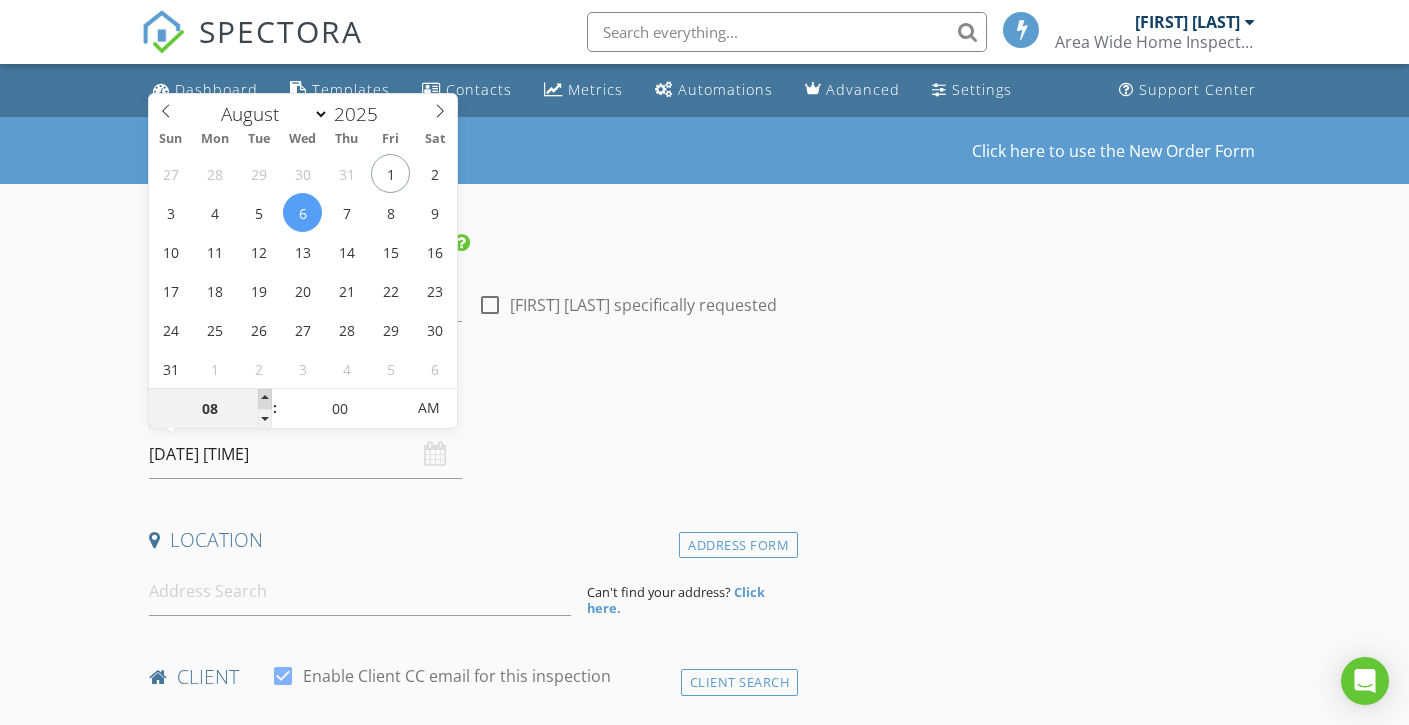 type on "09" 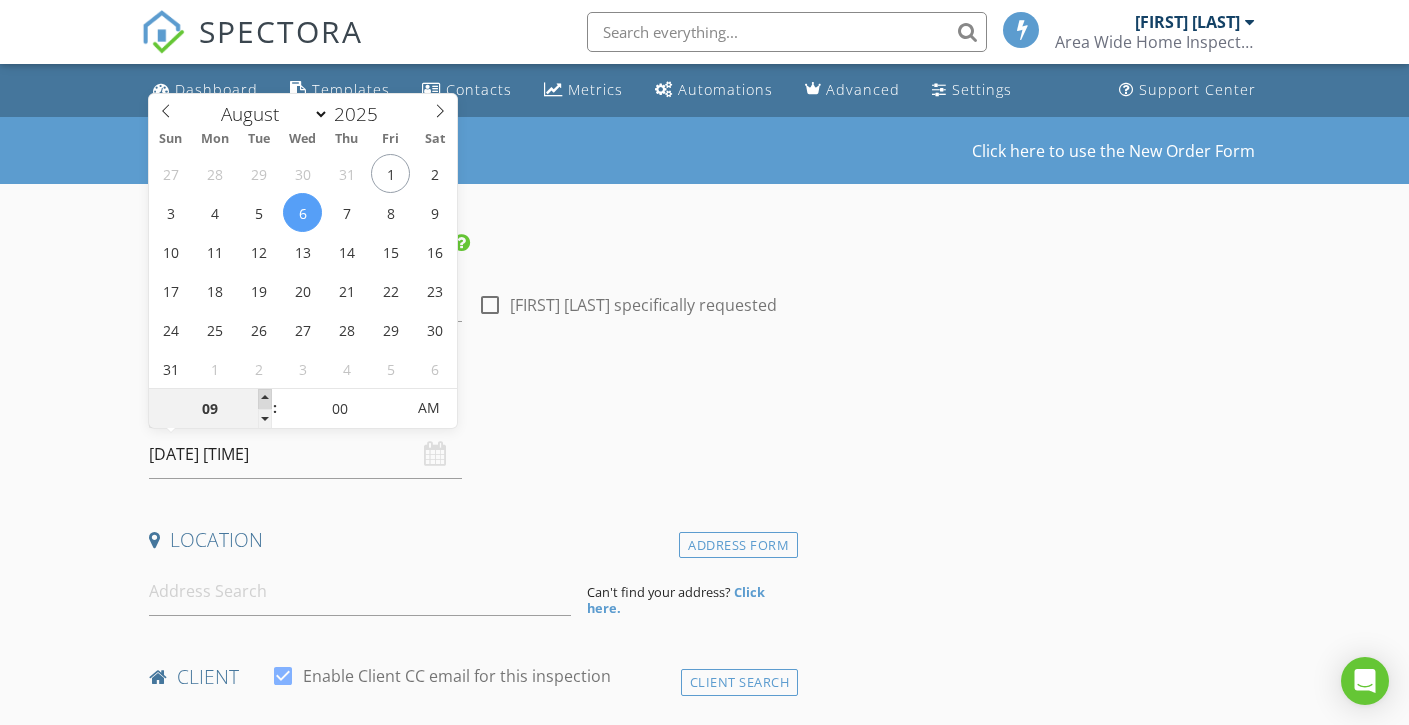 click at bounding box center [265, 399] 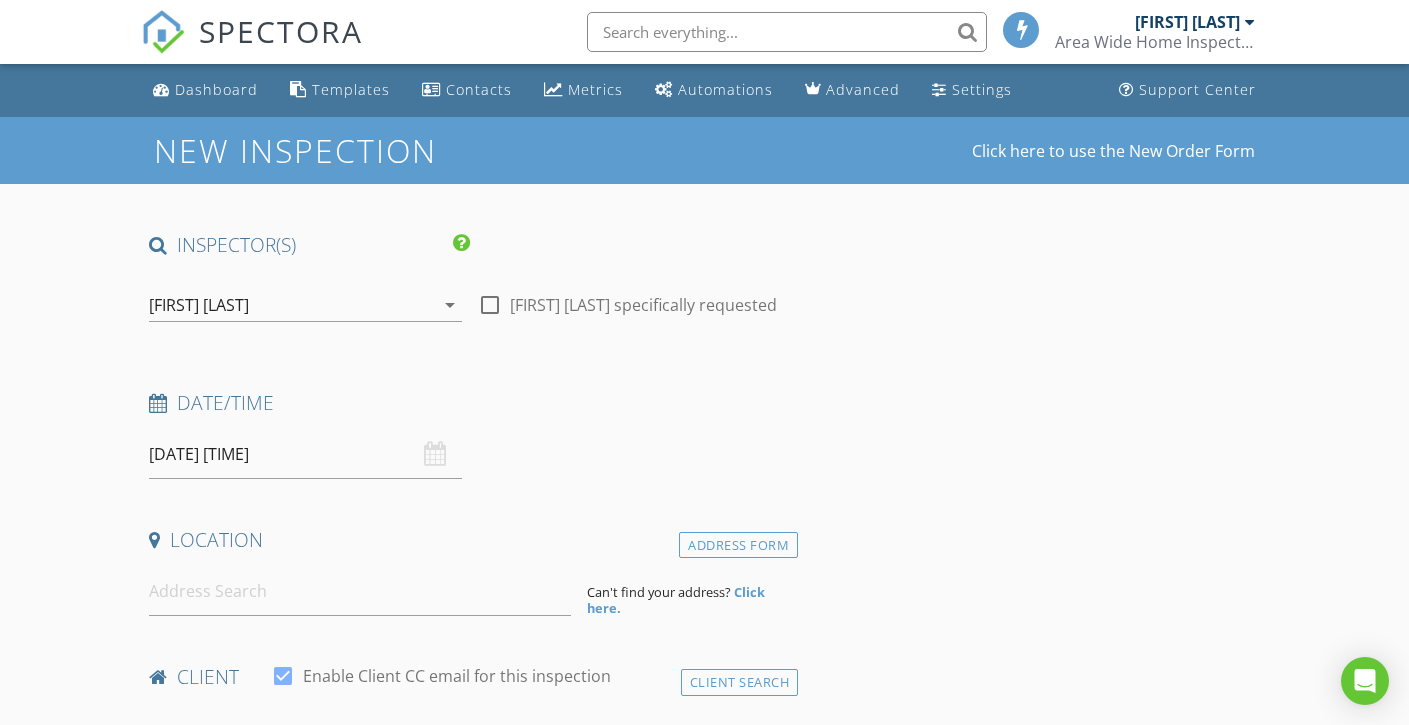 click on "New Inspection
Click here to use the New Order Form
INSPECTOR(S)
check_box_outline_blank   Adam Crock     check_box   Kevin Hall   PRIMARY   Kevin Hall arrow_drop_down   check_box_outline_blank Kevin Hall specifically requested
Date/Time
08/06/2025 9:00 AM
Location
Address Form       Can't find your address?   Click here.
client
check_box Enable Client CC email for this inspection   Client Search     check_box_outline_blank Client is a Company/Organization     First Name   Last Name   Email   CC Email   Phone           Notes   Private Notes
ADD ADDITIONAL client
SERVICES
check_box_outline_blank   Residential Inspection Stand-Alone   check_box_outline_blank   Termite Inspection Ohio w/ Home   check_box_outline_blank   Termite Inspection Kentucky w/ Home" at bounding box center (704, 1633) 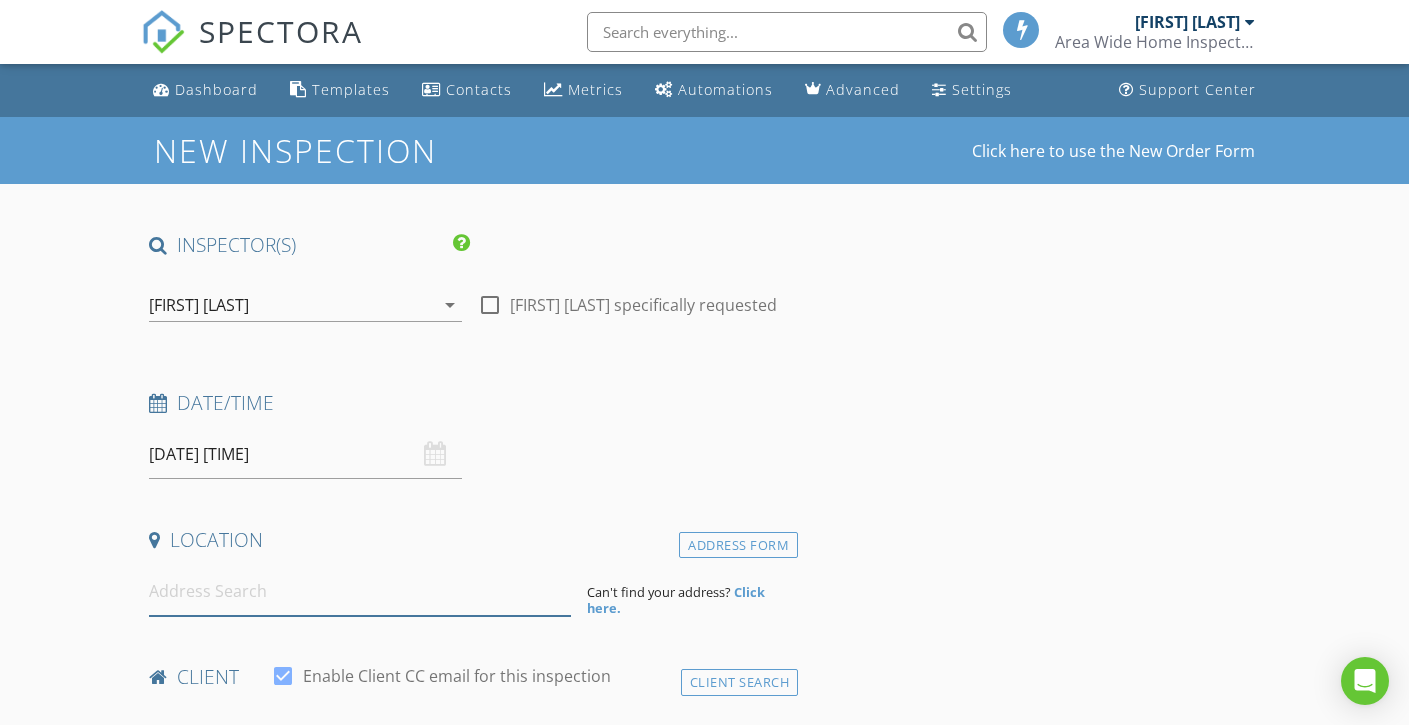 click at bounding box center [360, 591] 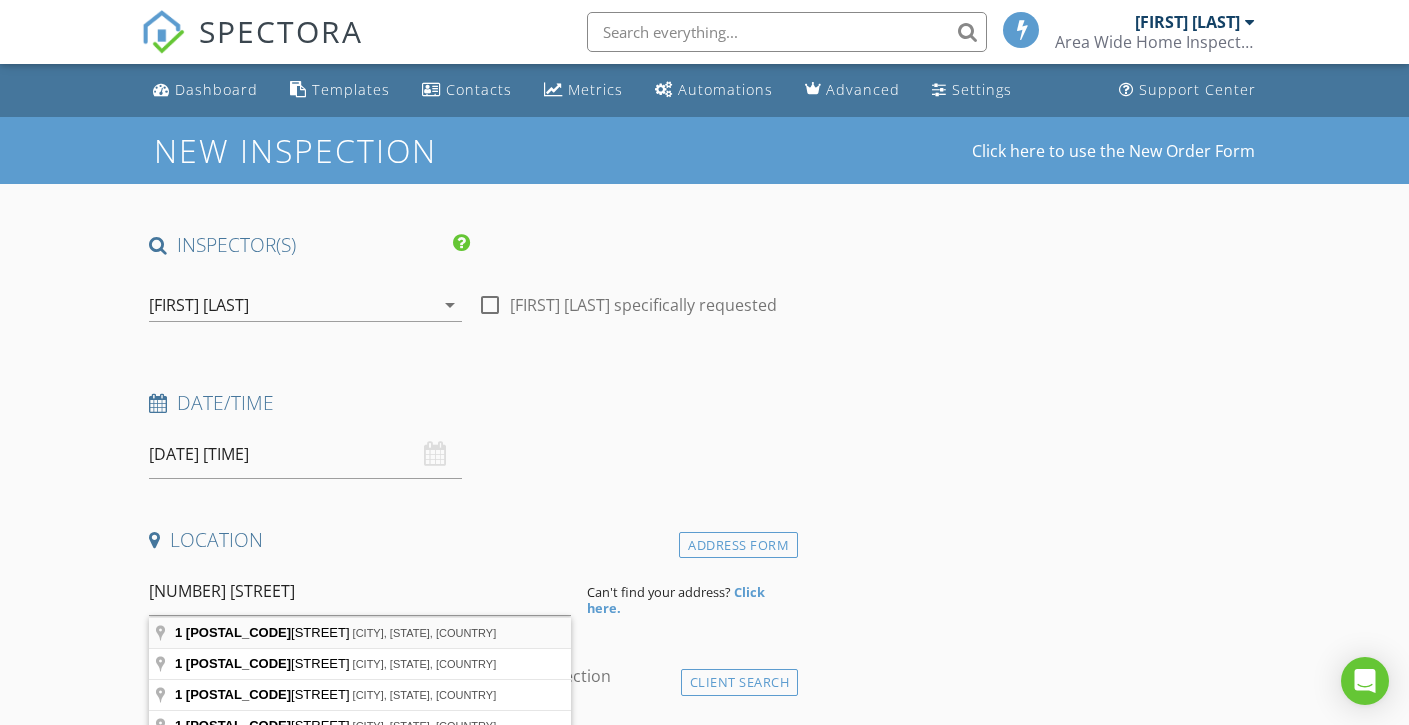 type on "1 Boxwood Court, Cincinnati, OH, USA" 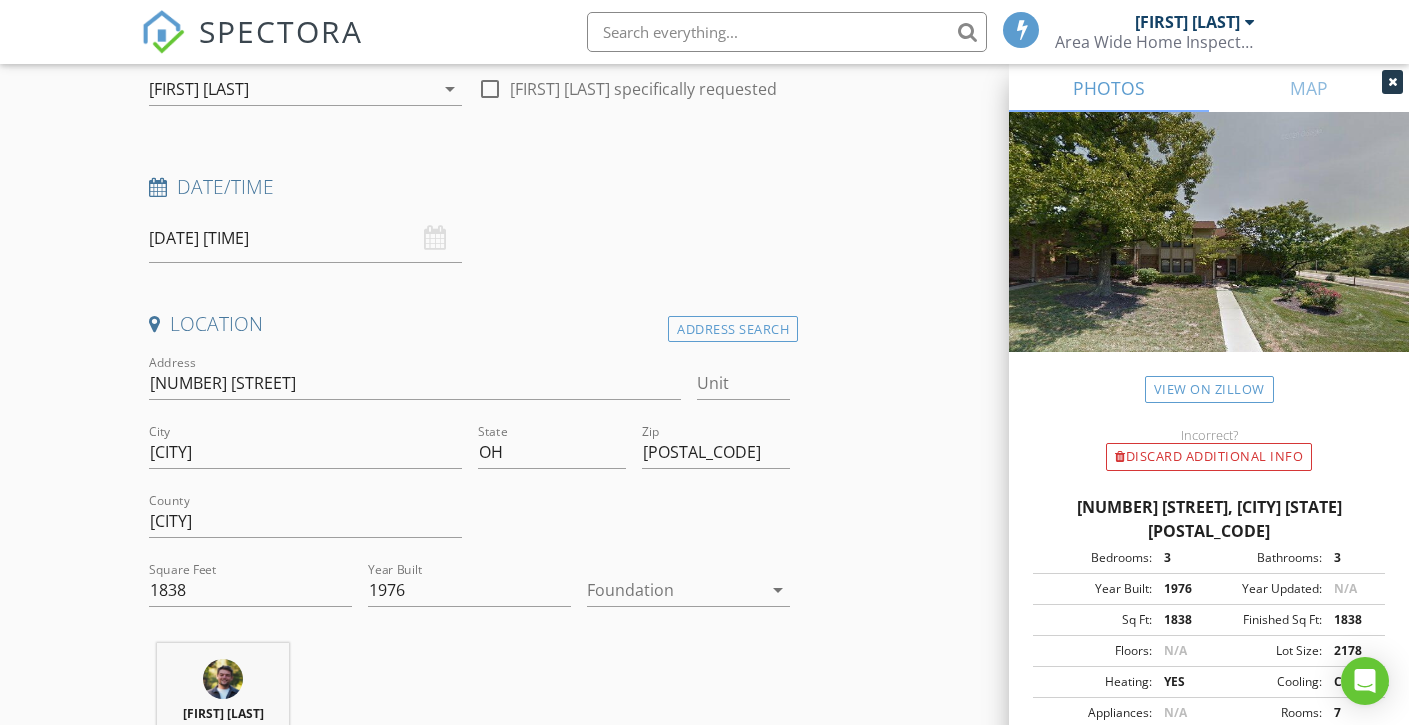 scroll, scrollTop: 227, scrollLeft: 0, axis: vertical 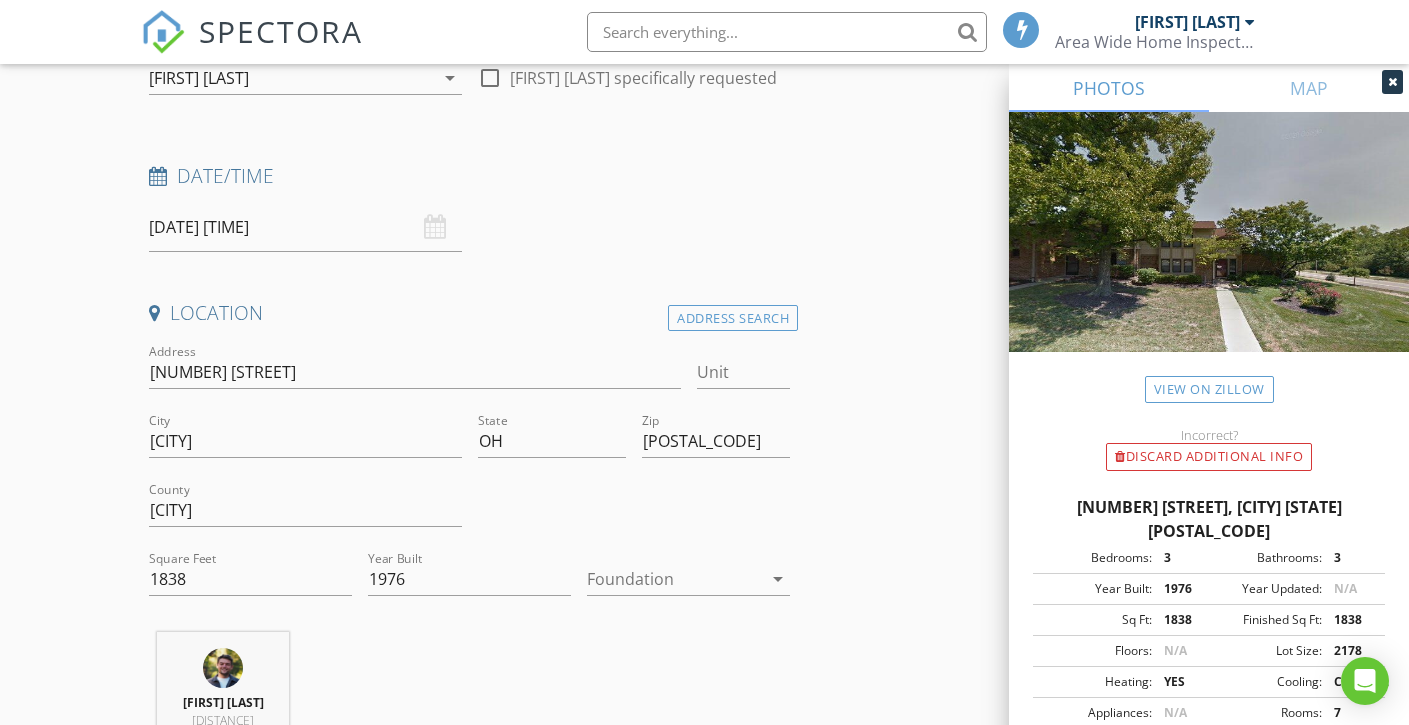 click at bounding box center (674, 579) 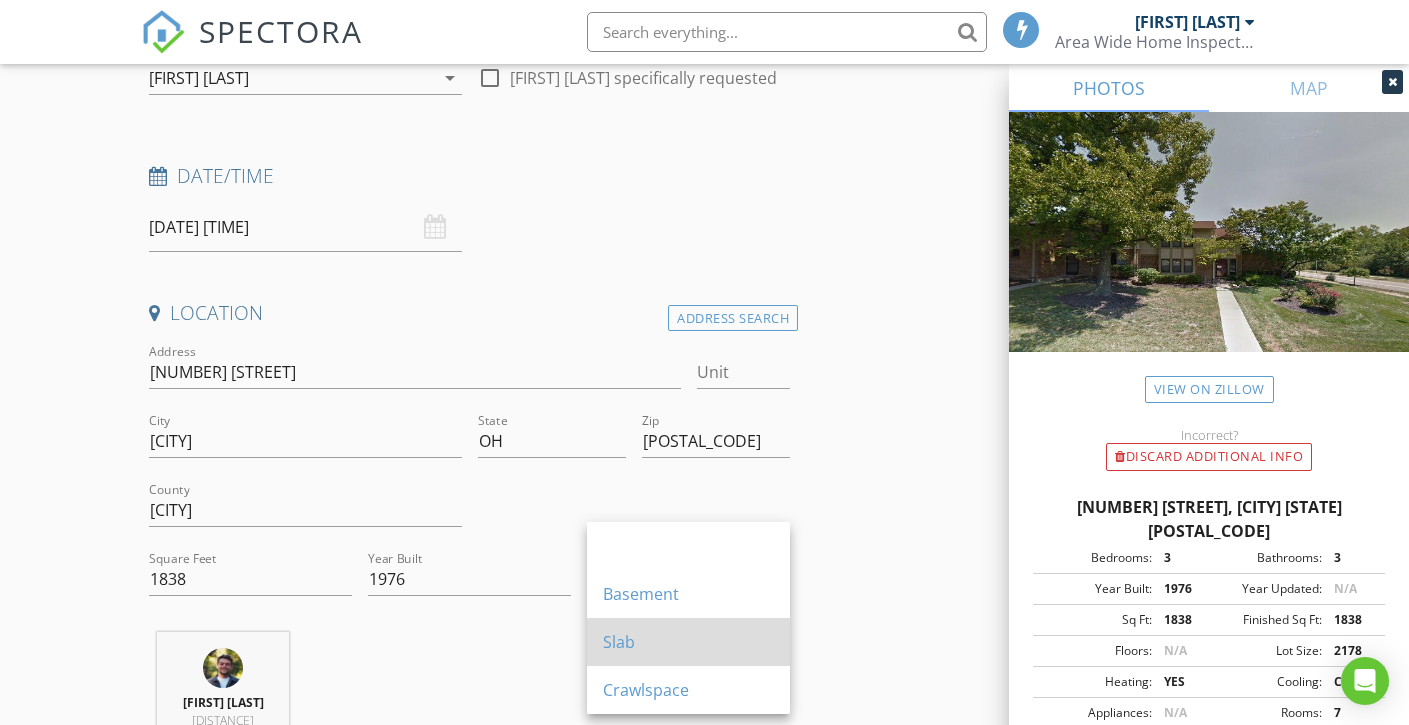 click on "Slab" at bounding box center (688, 642) 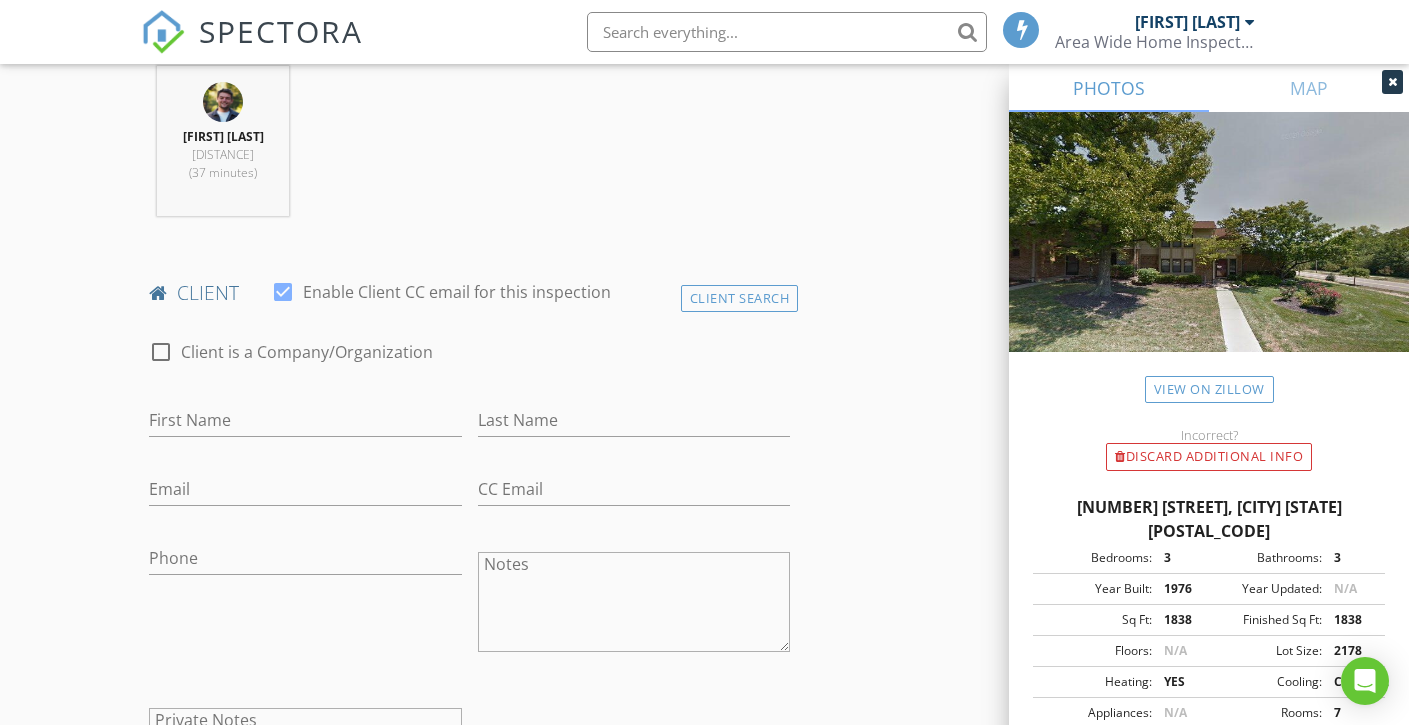 scroll, scrollTop: 829, scrollLeft: 0, axis: vertical 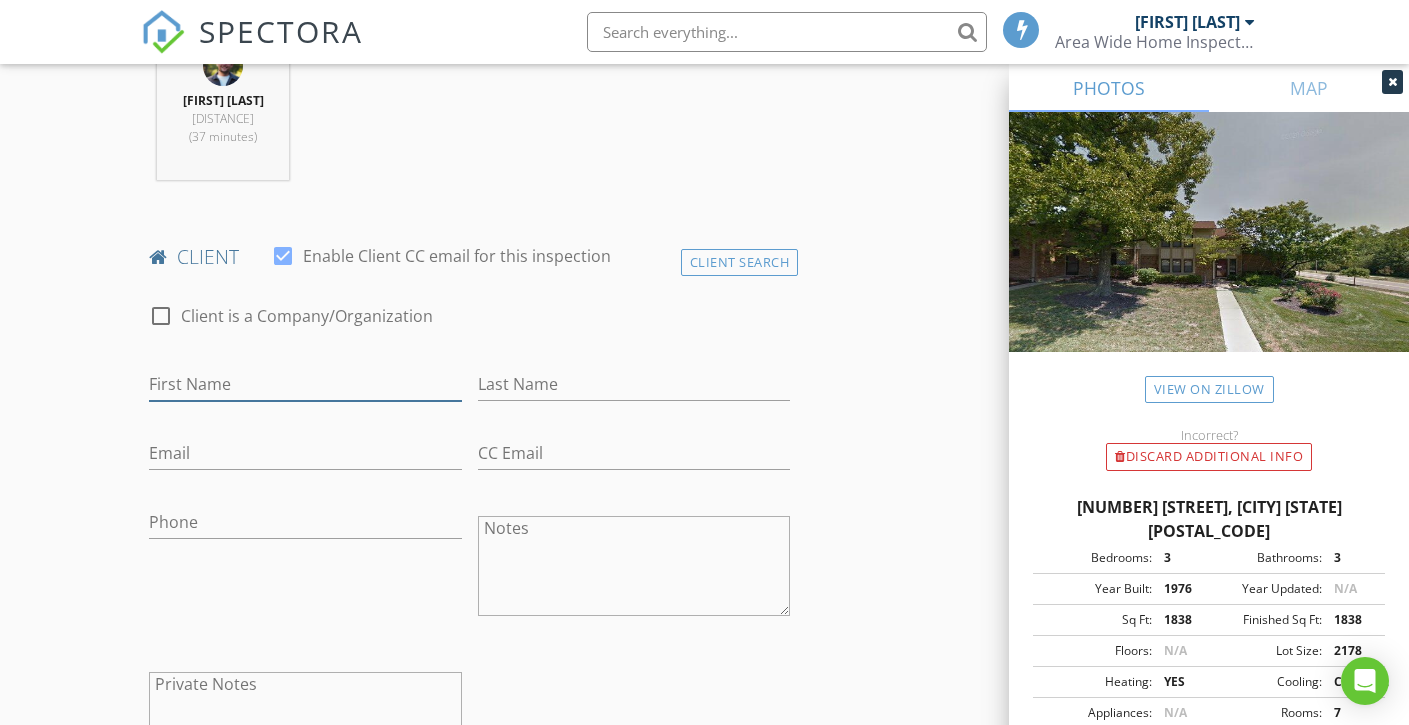 click on "First Name" at bounding box center [305, 384] 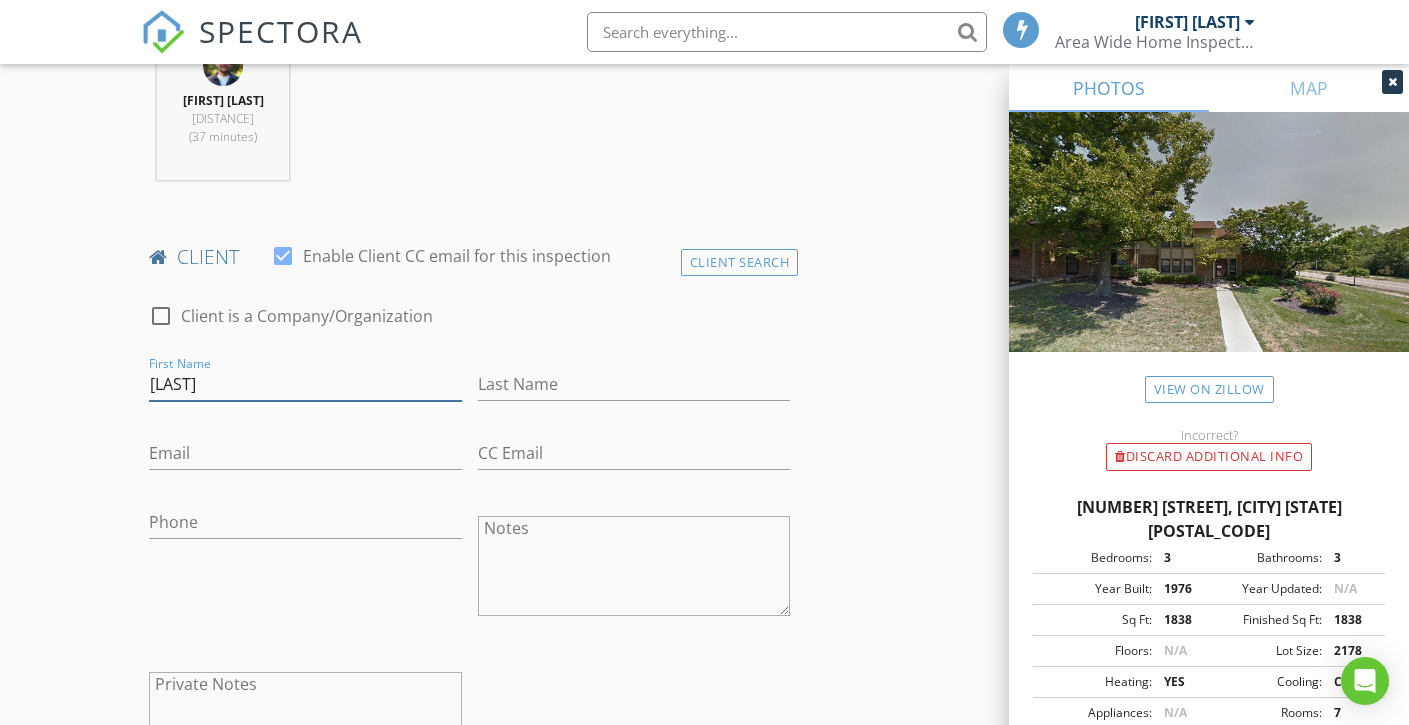 type on "Taylor" 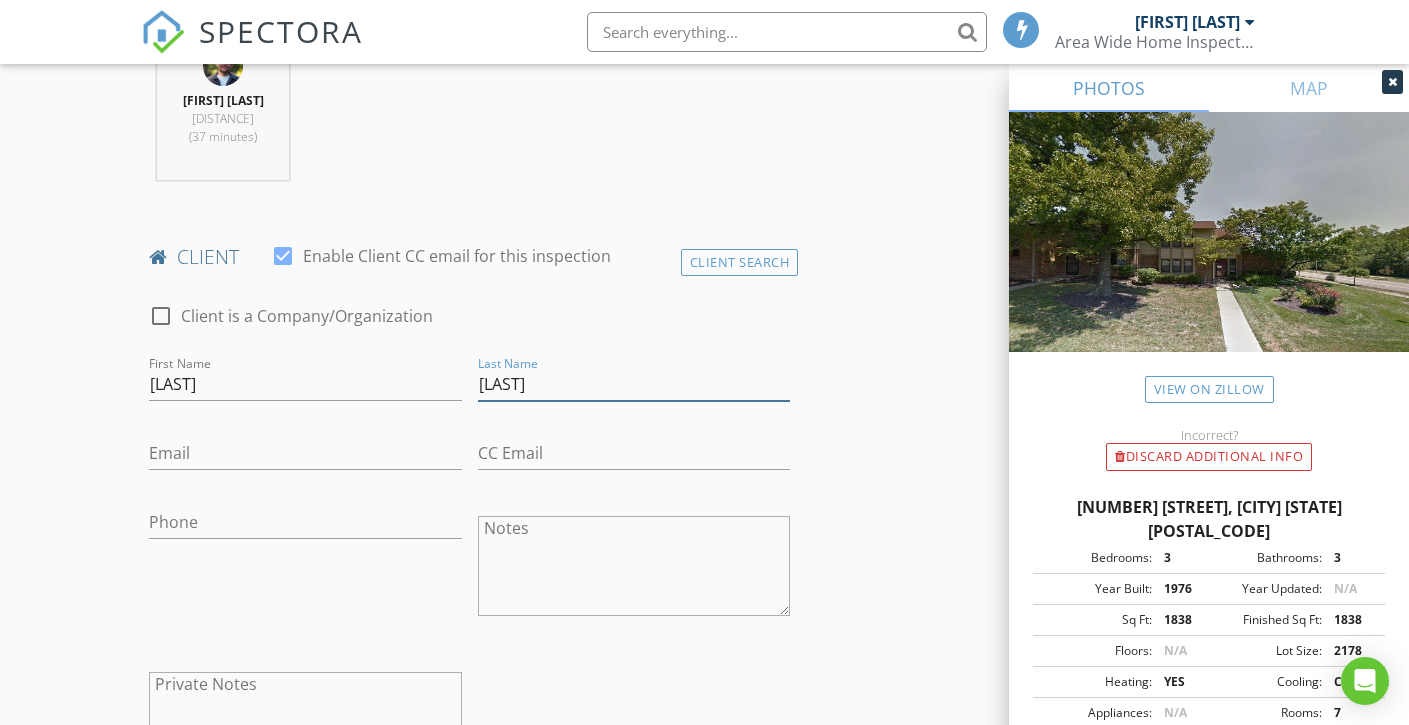 type on "McCullough" 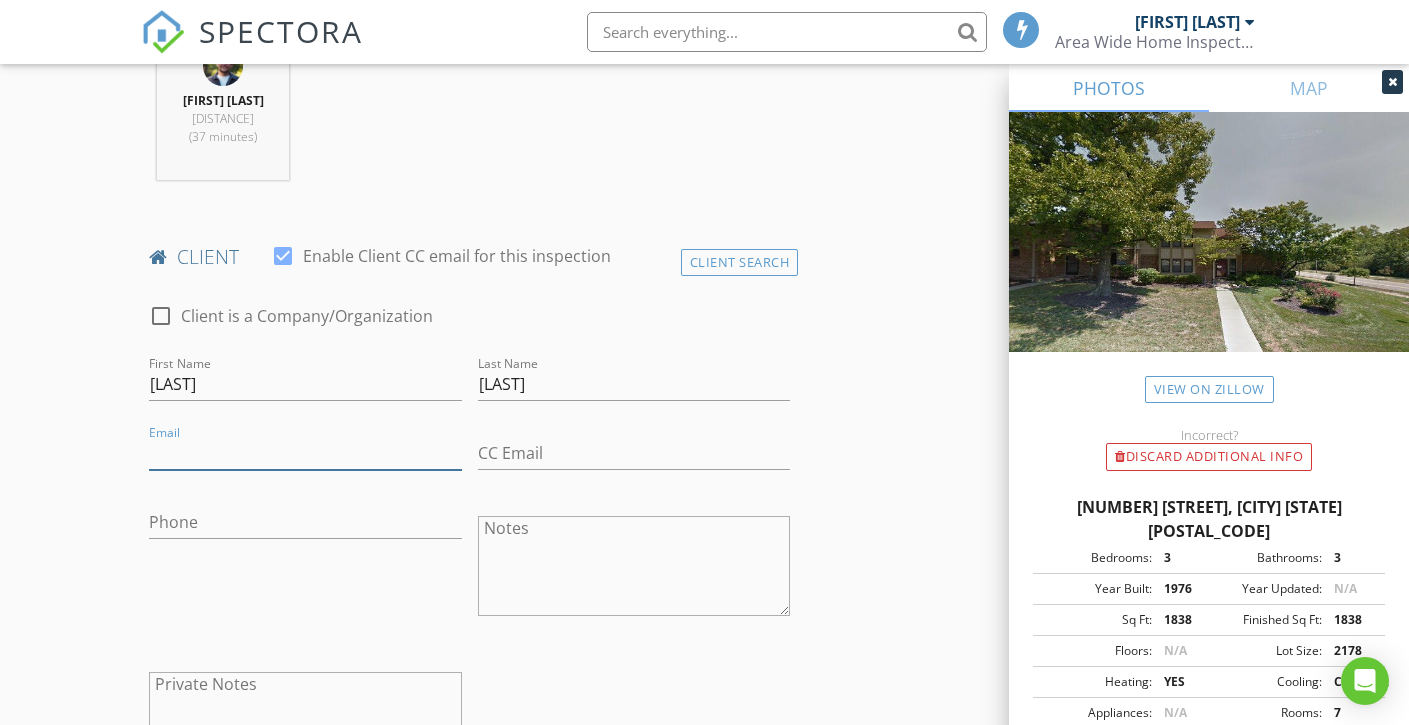 click on "Email" at bounding box center (305, 453) 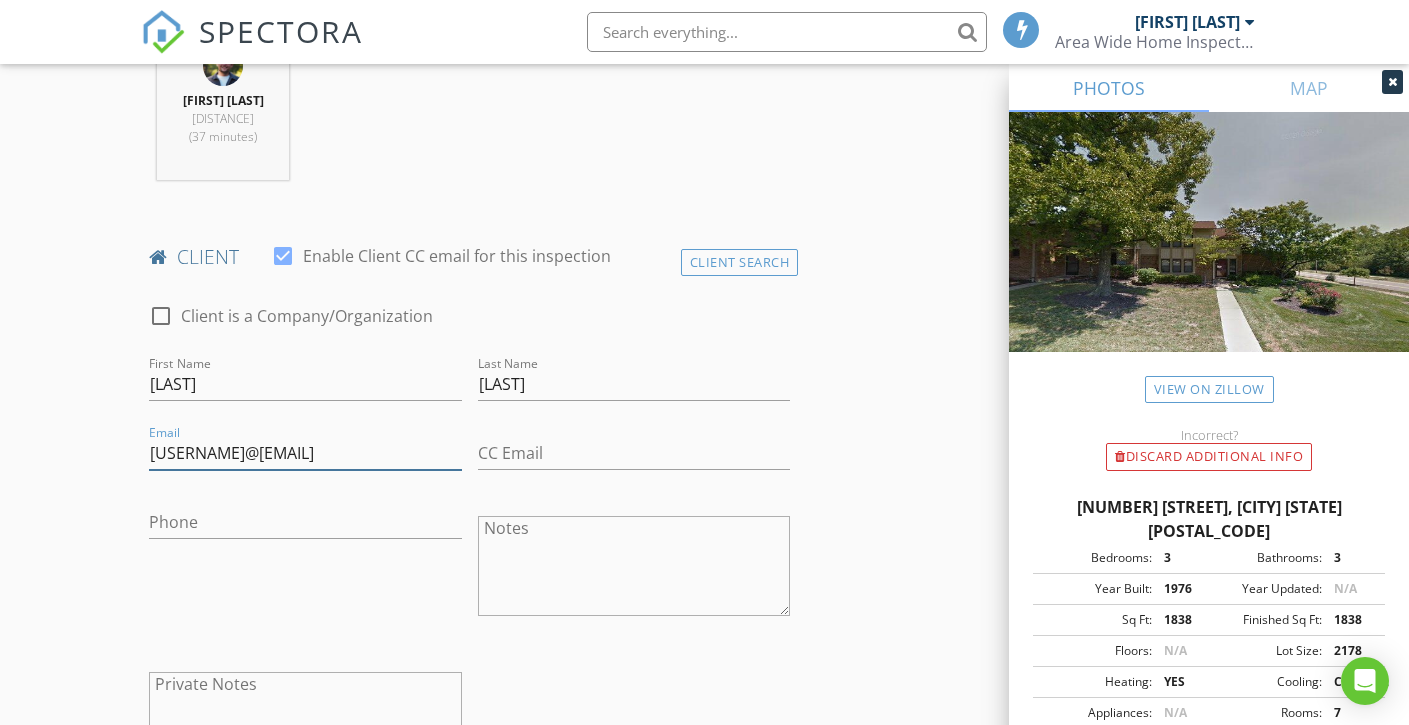 type on "mcculloughtaylor5@gmail.com" 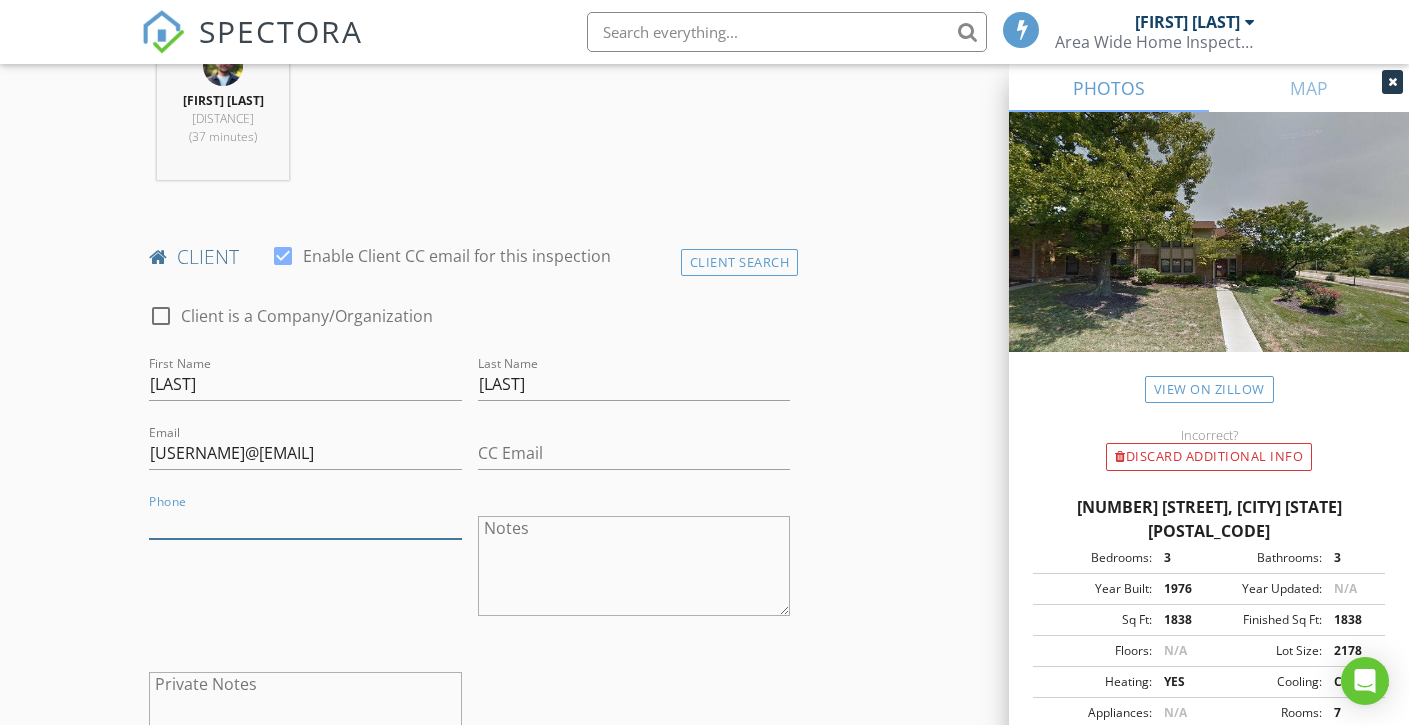 click on "Phone" at bounding box center (305, 522) 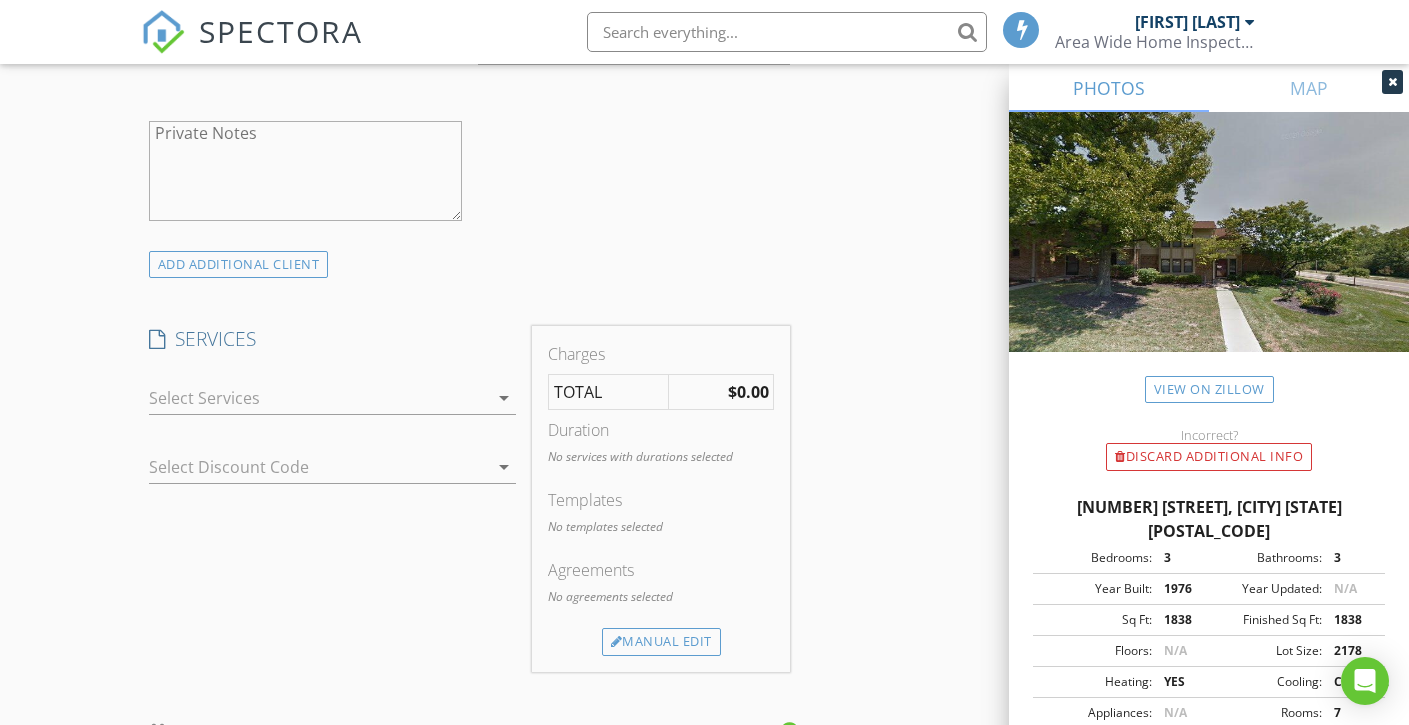 scroll, scrollTop: 1384, scrollLeft: 0, axis: vertical 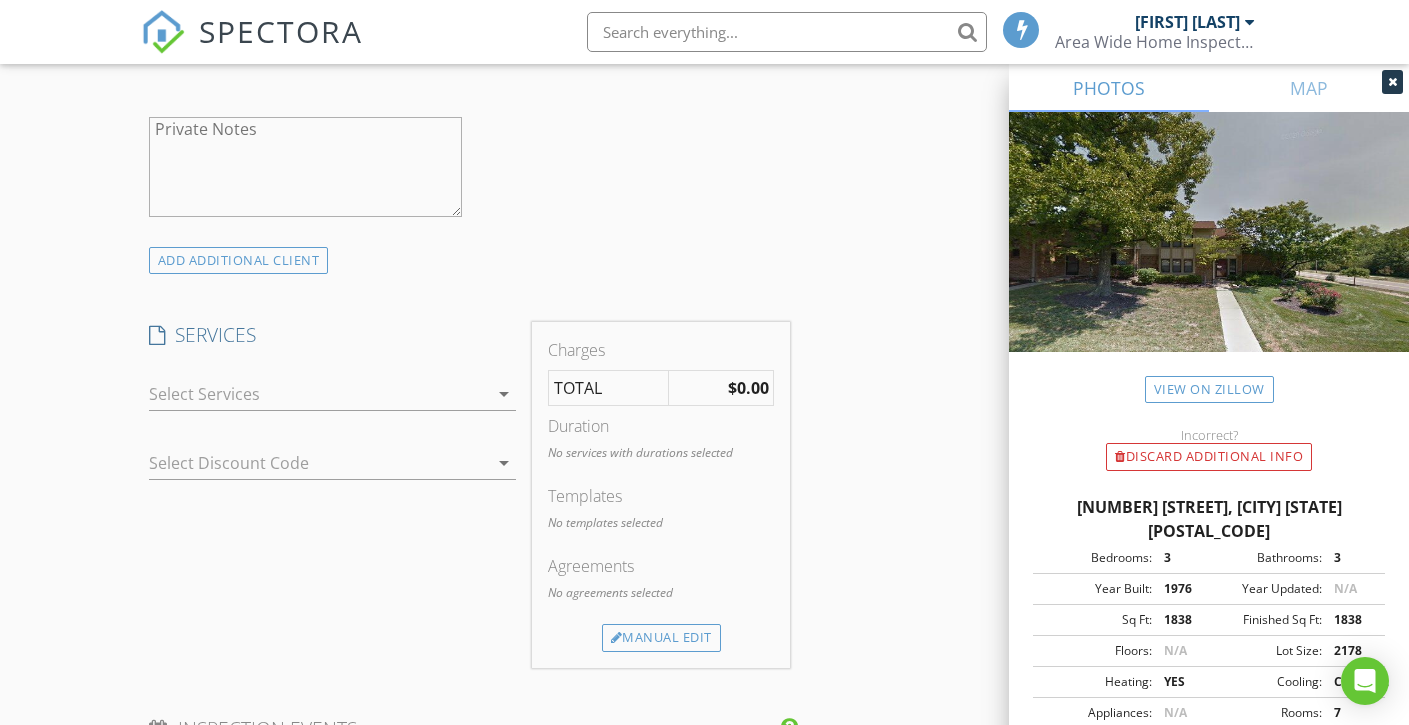 type on "513-608-9606" 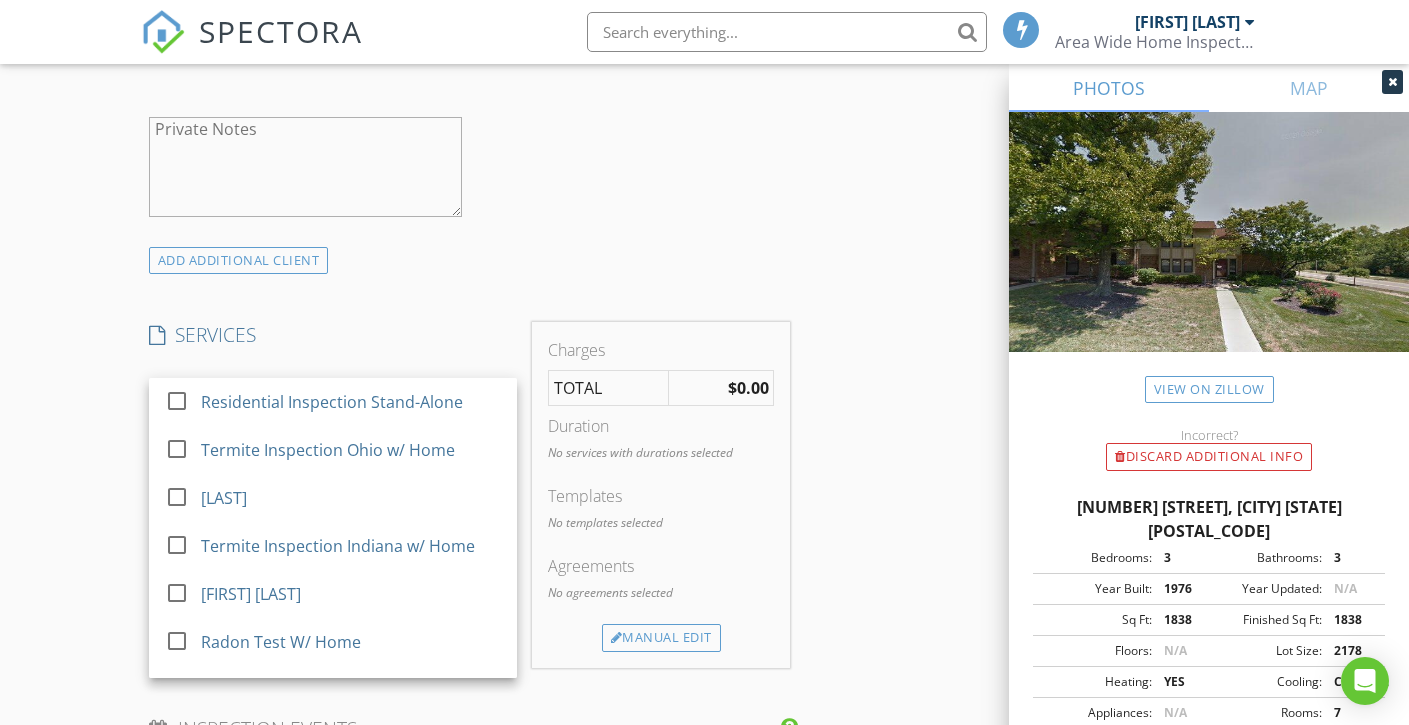 click on "Residential Inspection Stand-Alone" at bounding box center [332, 402] 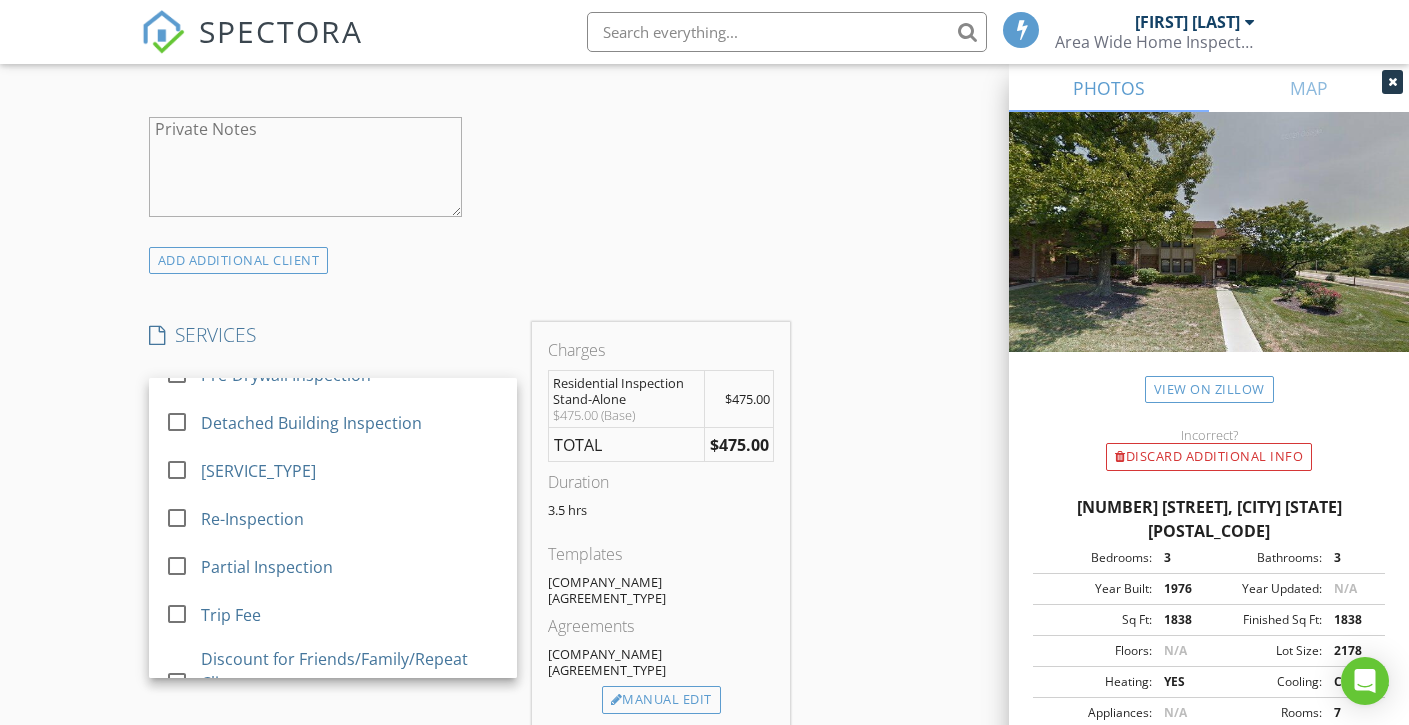 scroll, scrollTop: 1228, scrollLeft: 0, axis: vertical 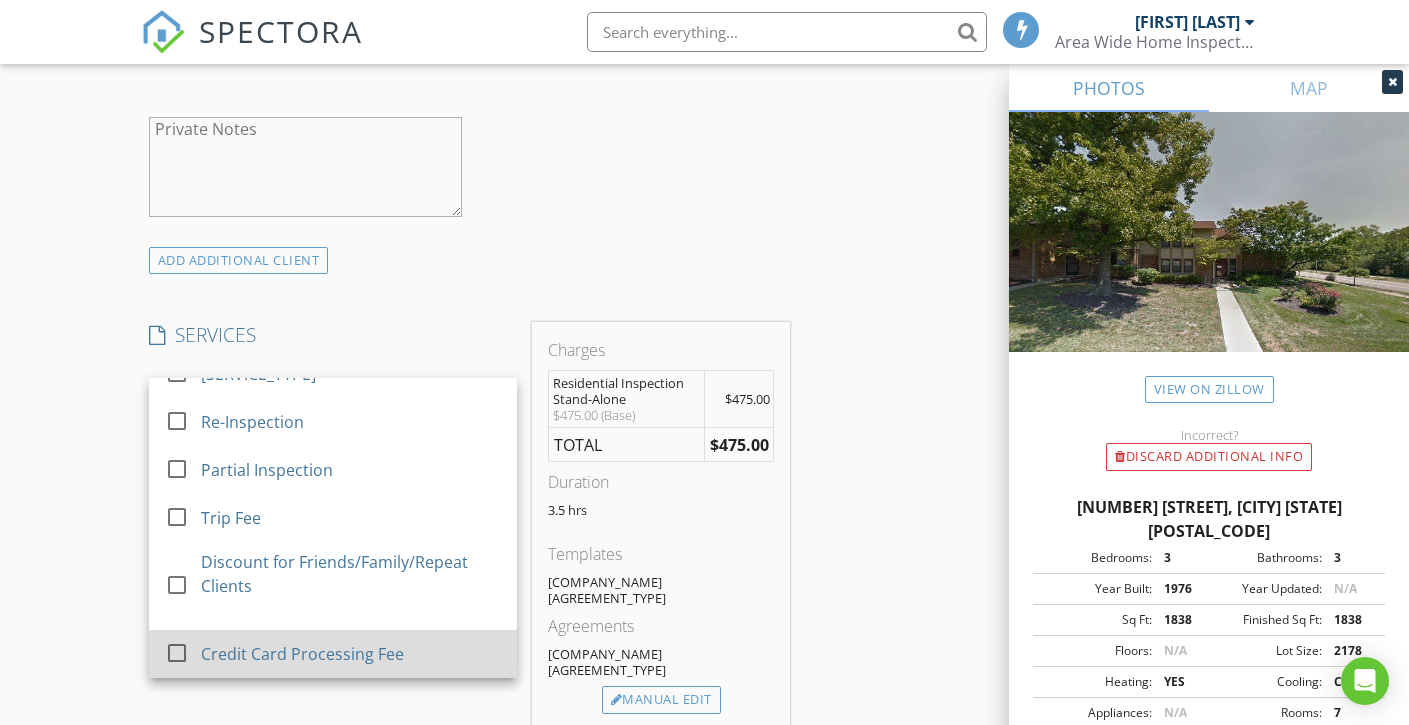 click on "check_box_outline_blank   Credit Card Processing Fee" at bounding box center (333, 654) 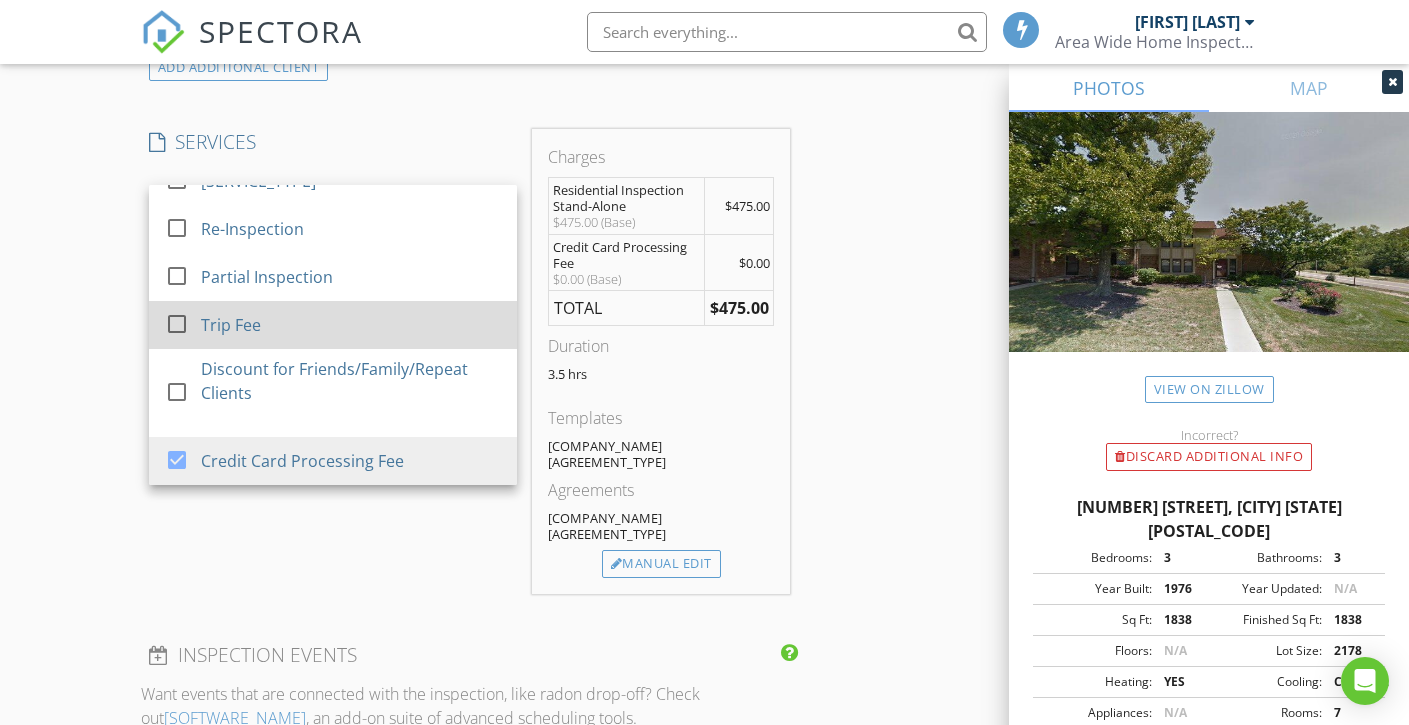 scroll, scrollTop: 1583, scrollLeft: 0, axis: vertical 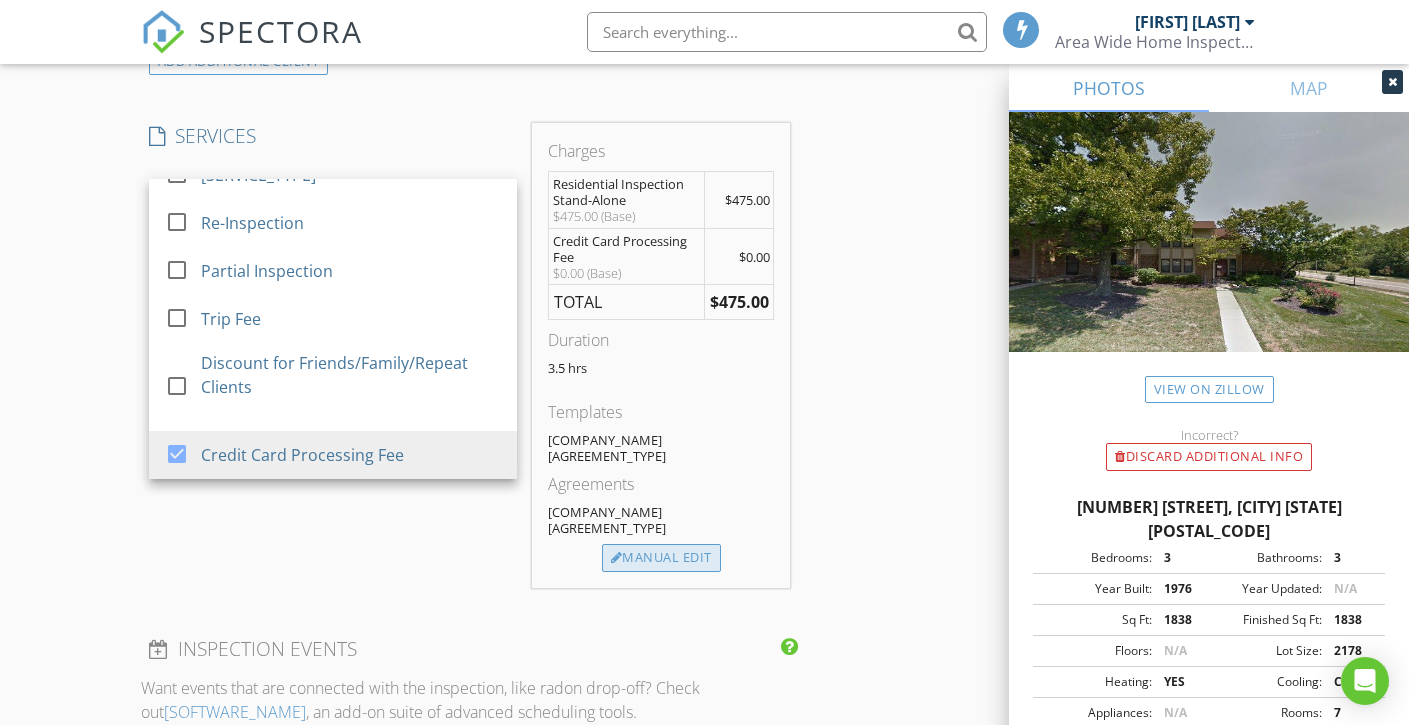 click on "Manual Edit" at bounding box center (661, 558) 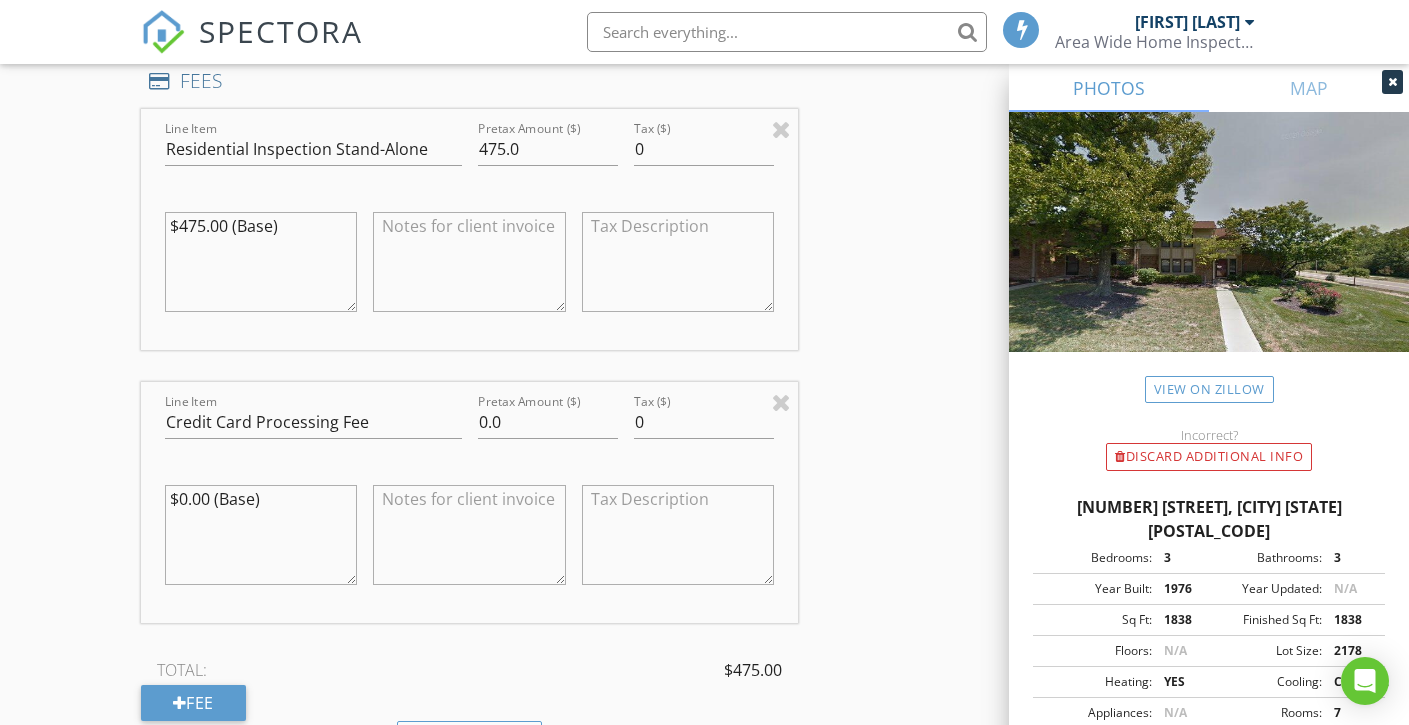 scroll, scrollTop: 1816, scrollLeft: 0, axis: vertical 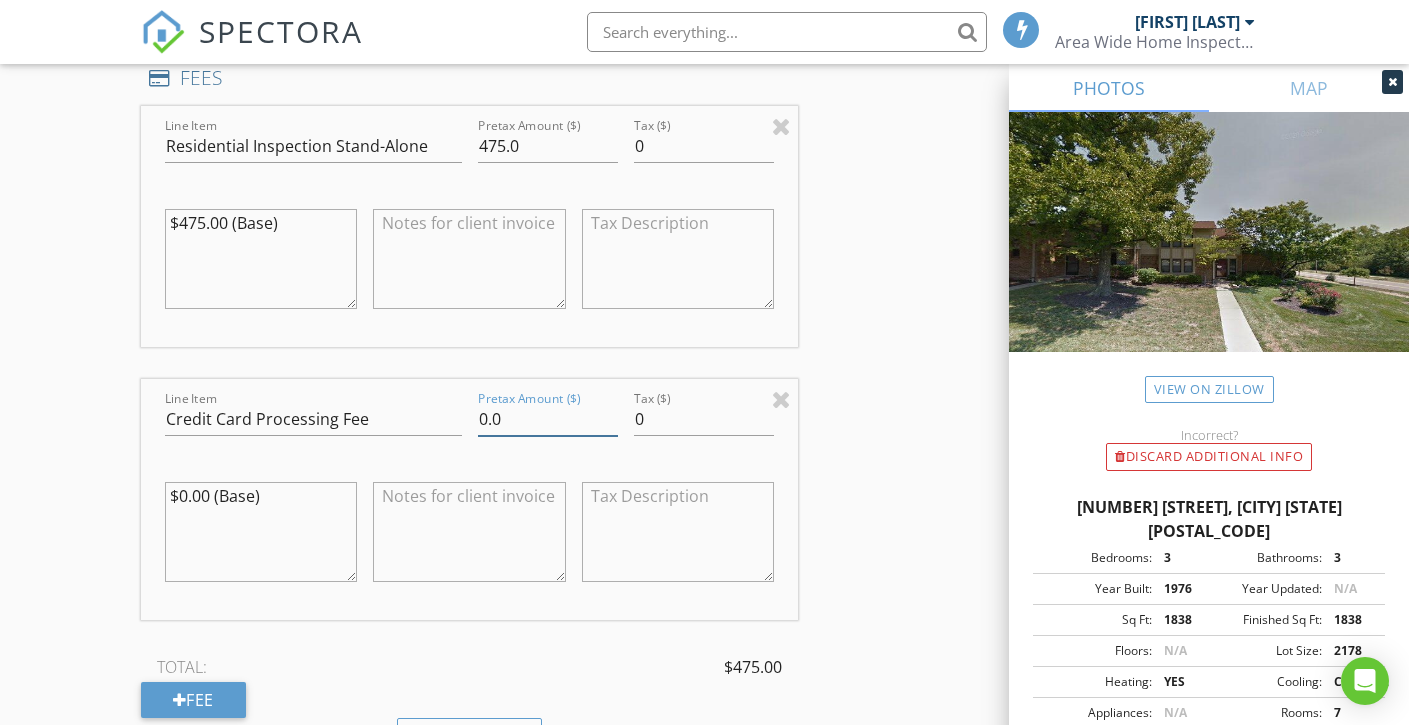 click on "0.0" at bounding box center (548, 419) 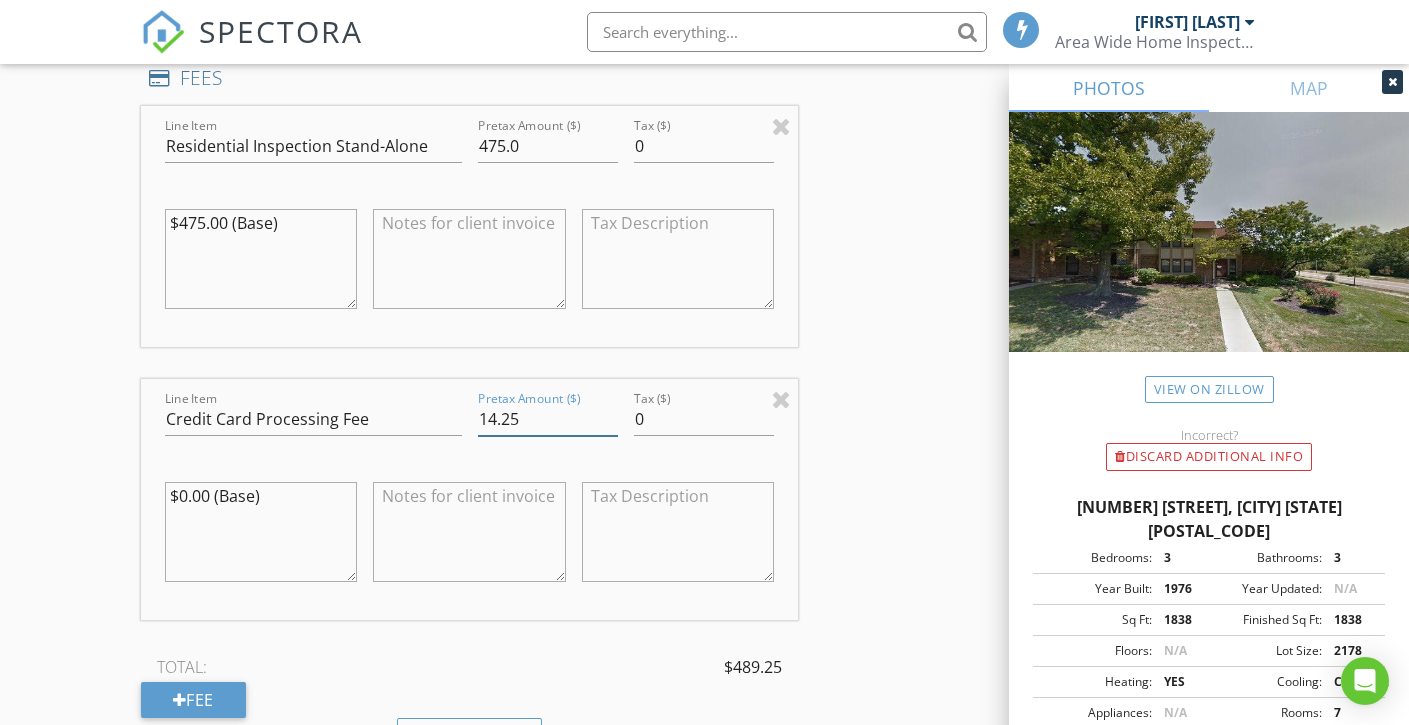 type on "14.25" 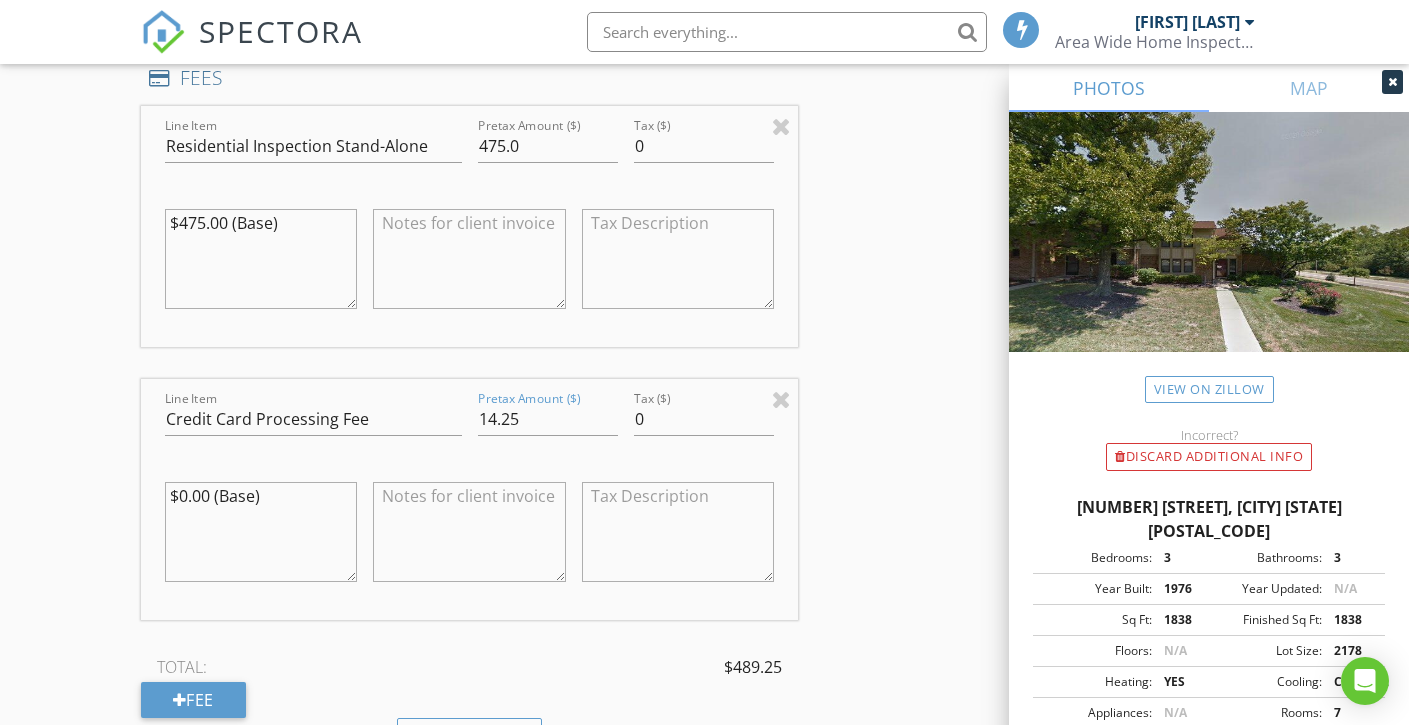 click at bounding box center [548, 450] 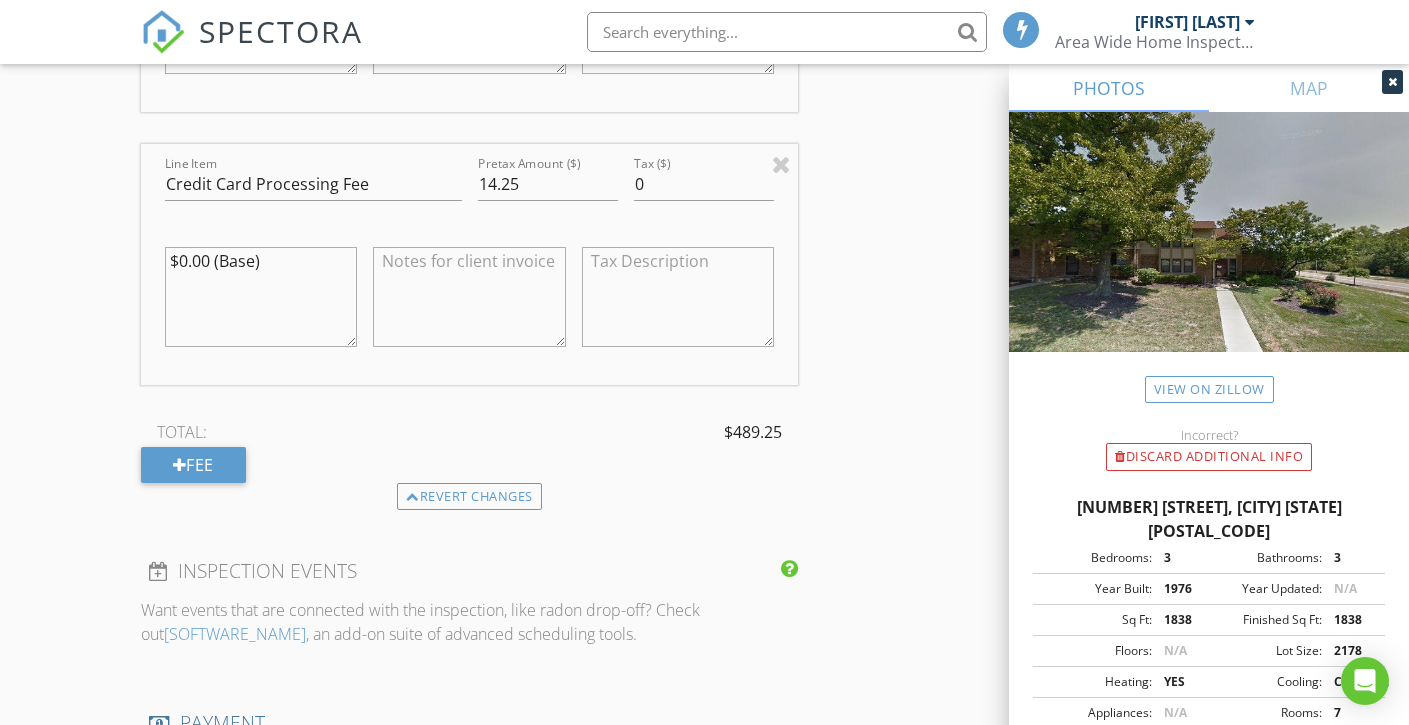 click on "TOTAL:   $489.25" at bounding box center (470, 432) 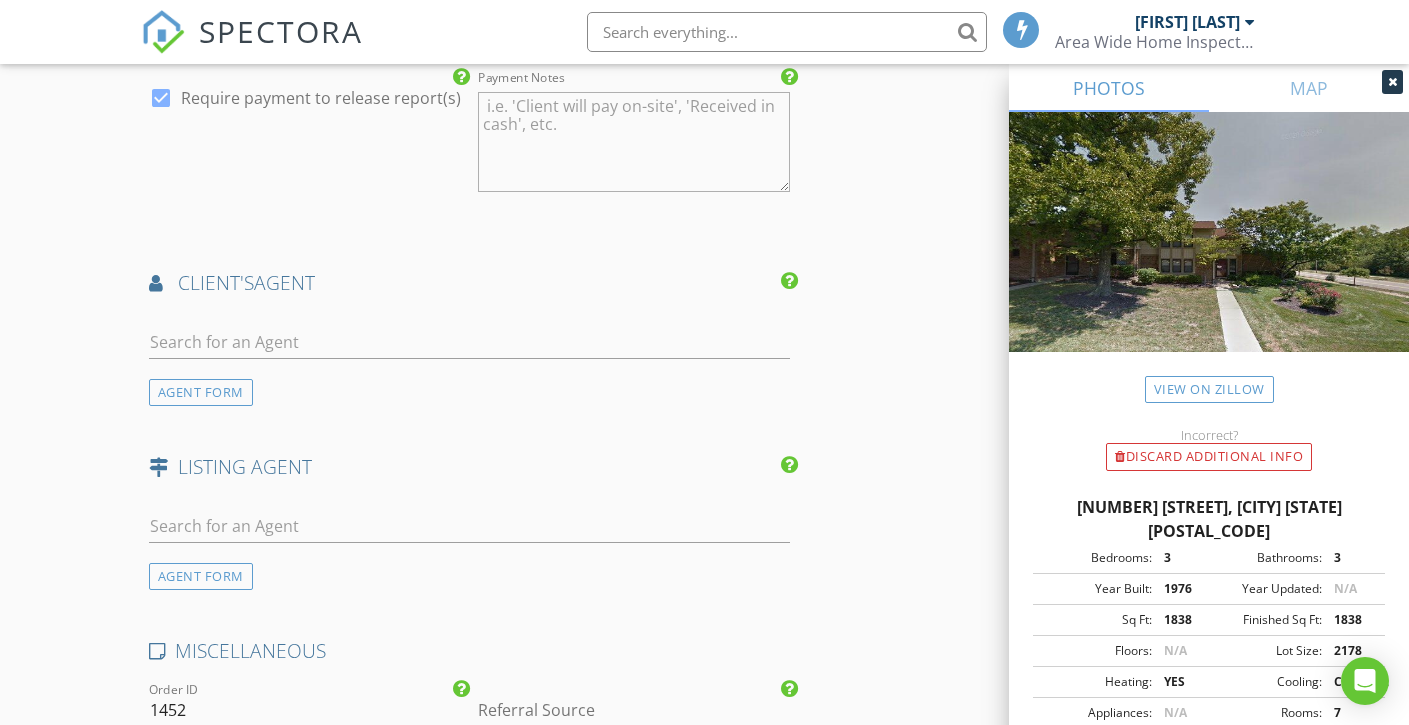 scroll, scrollTop: 2737, scrollLeft: 0, axis: vertical 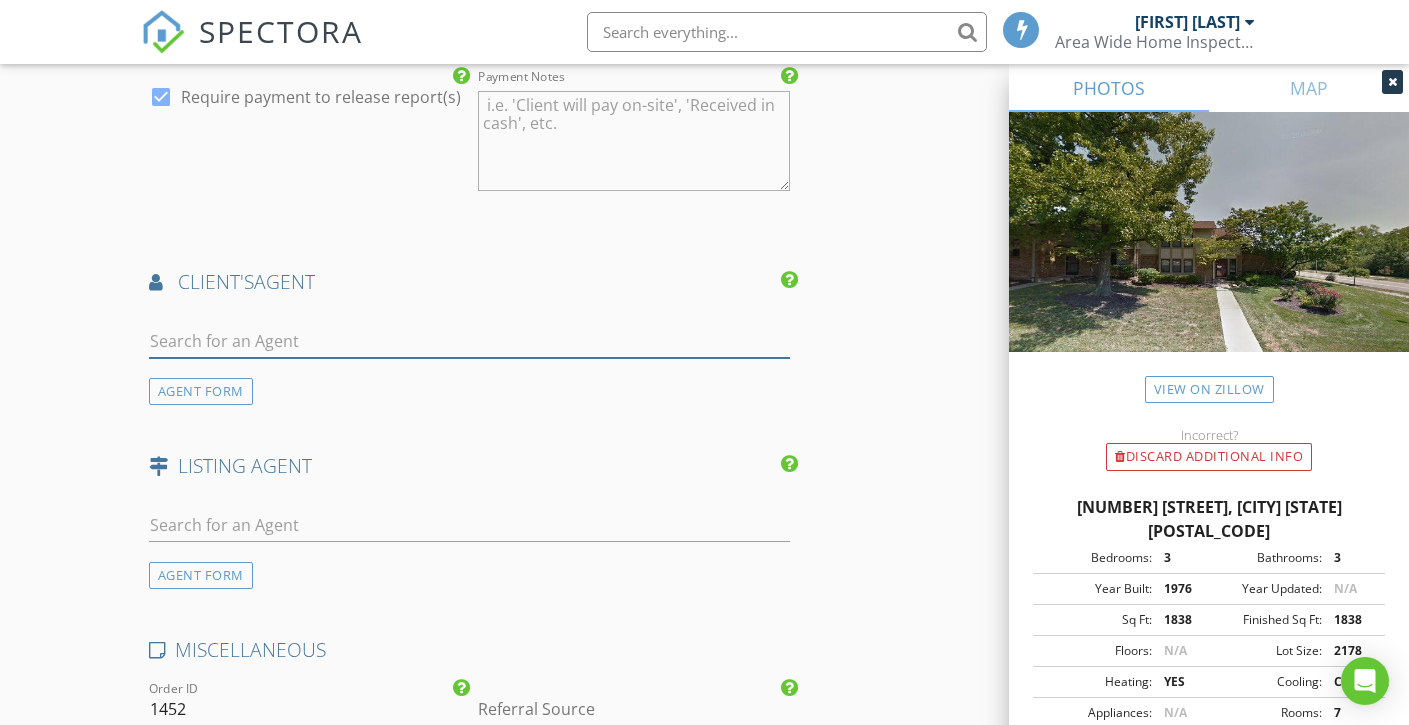 click at bounding box center (470, 341) 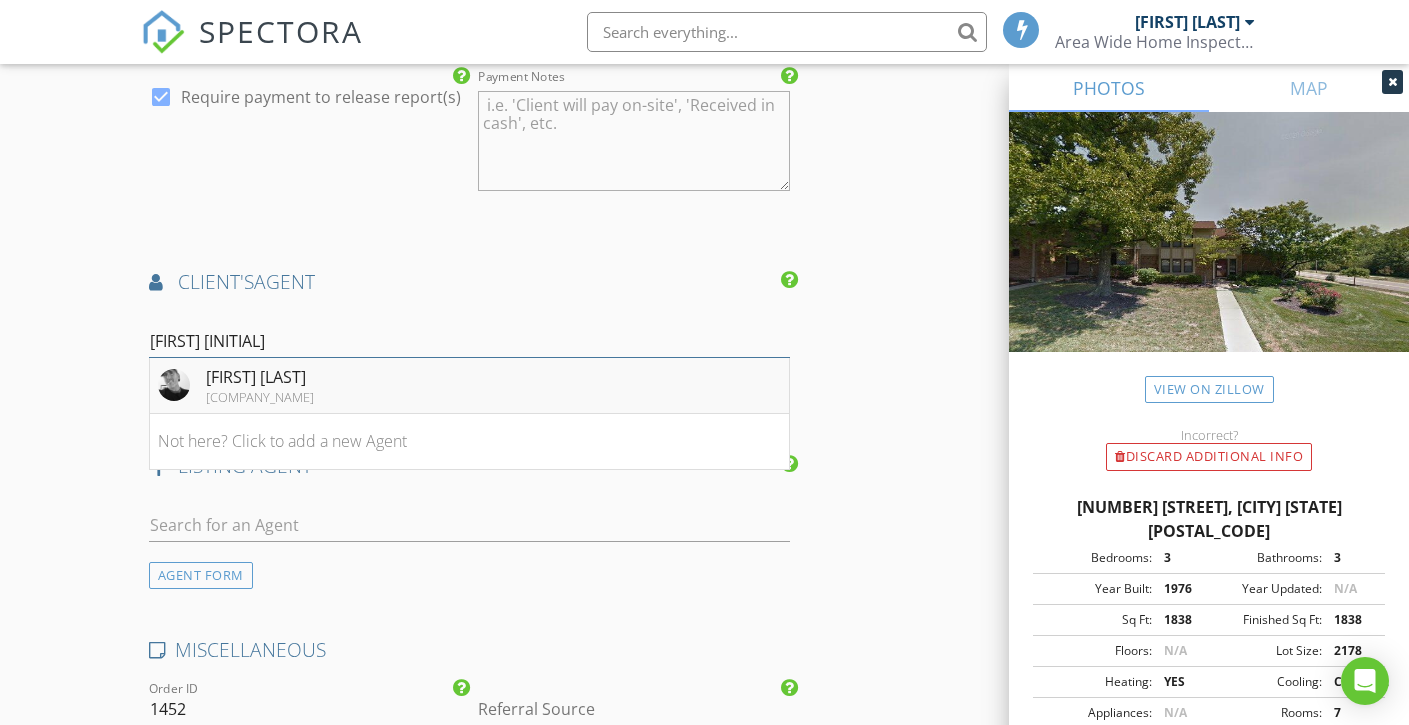type on "Brandon M" 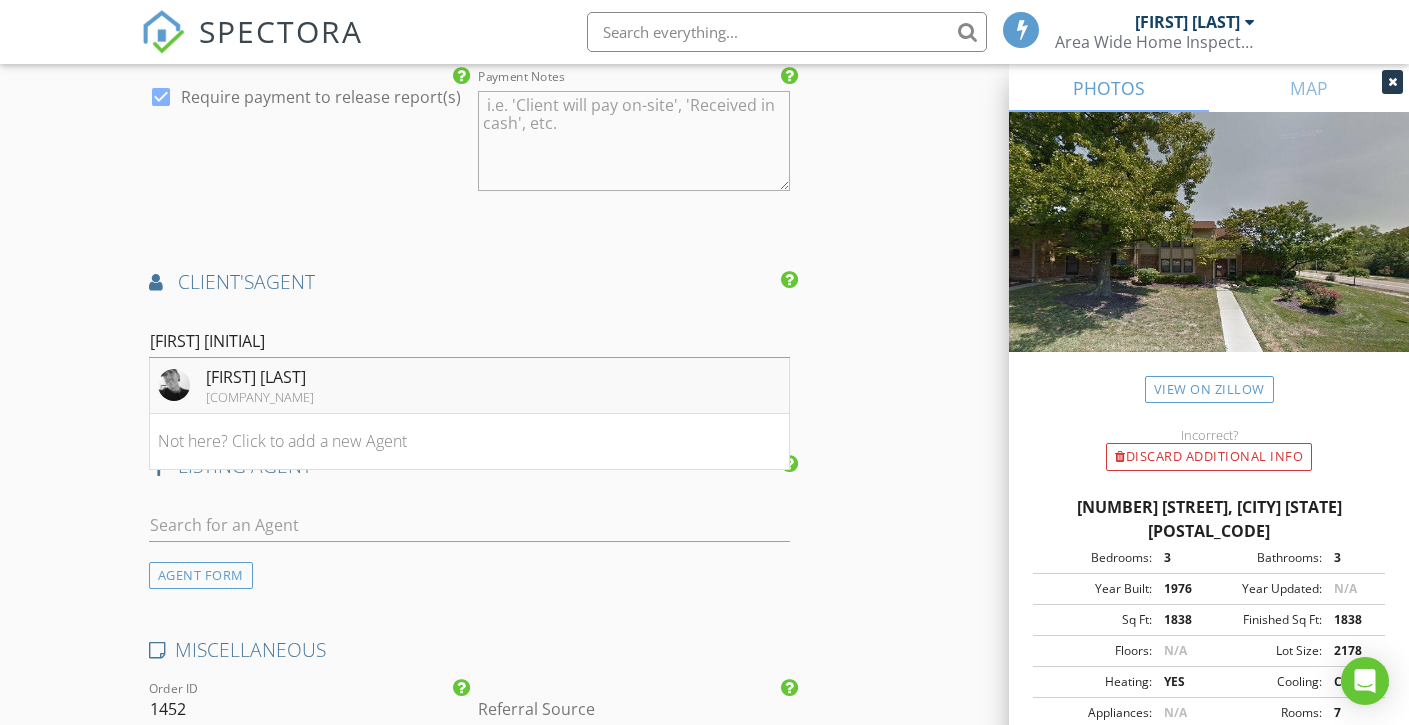 click on "Brandon McCloud" at bounding box center [260, 377] 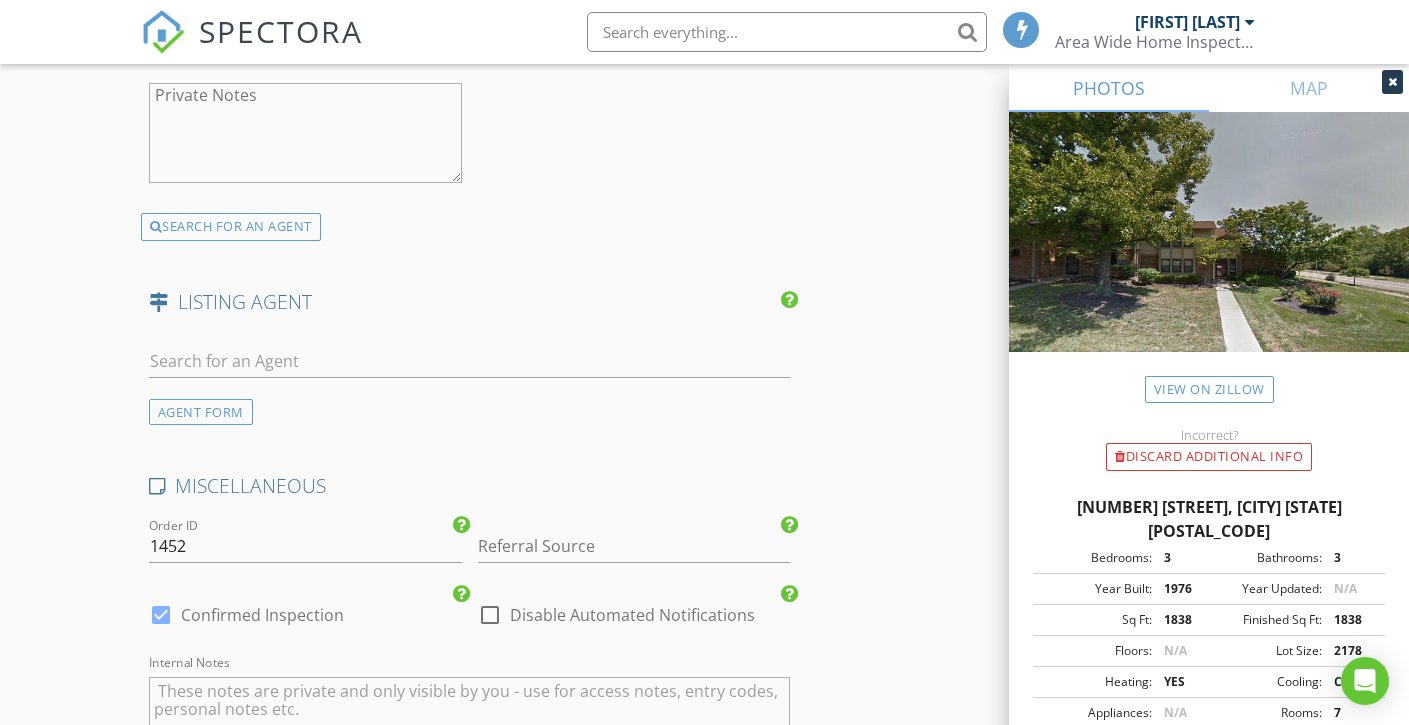 scroll, scrollTop: 3392, scrollLeft: 0, axis: vertical 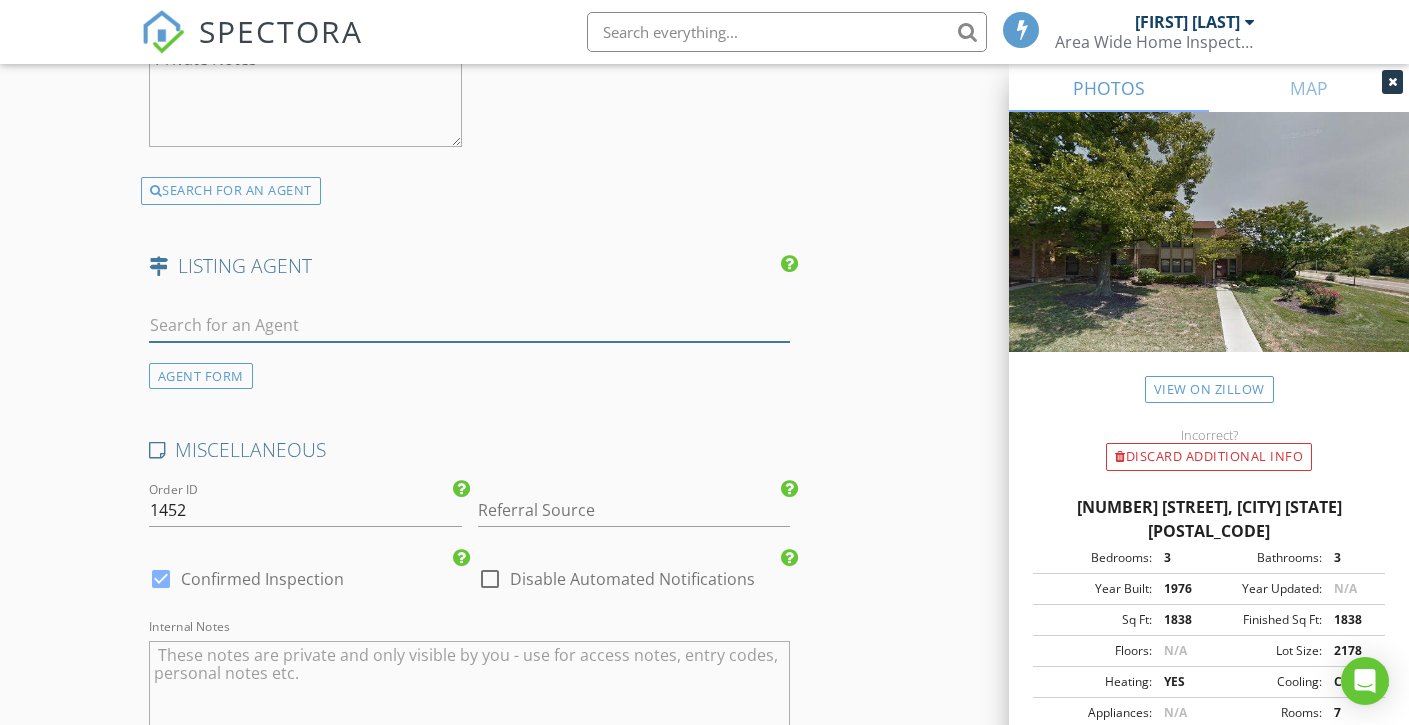 click at bounding box center [470, 325] 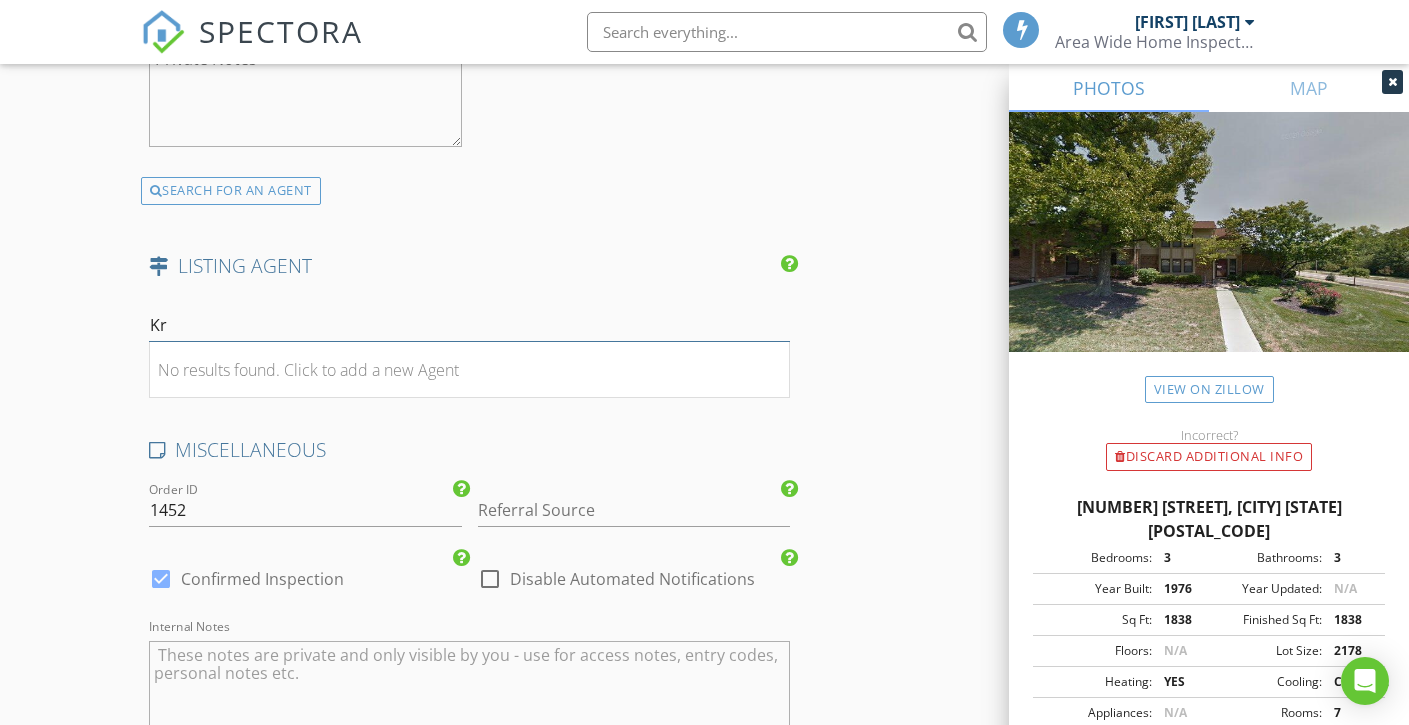 type on "K" 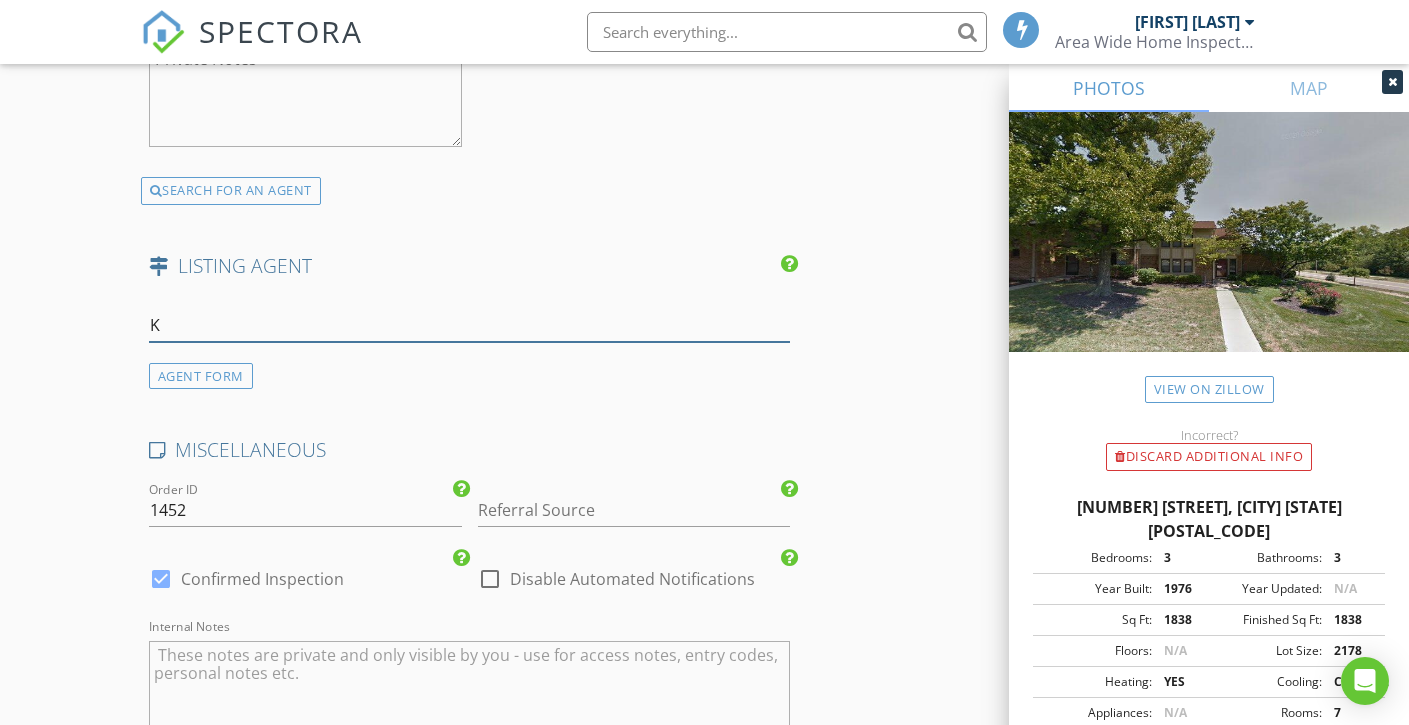 type 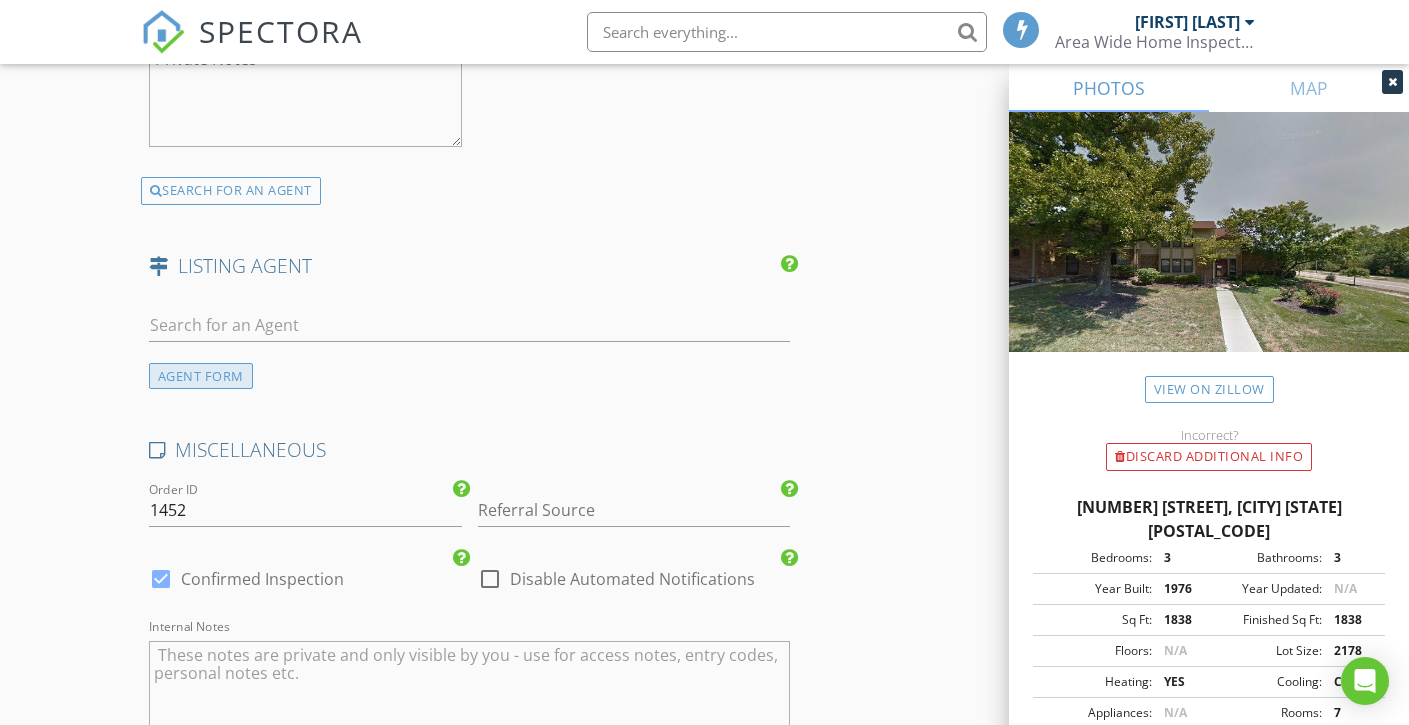 click on "AGENT FORM" at bounding box center [201, 376] 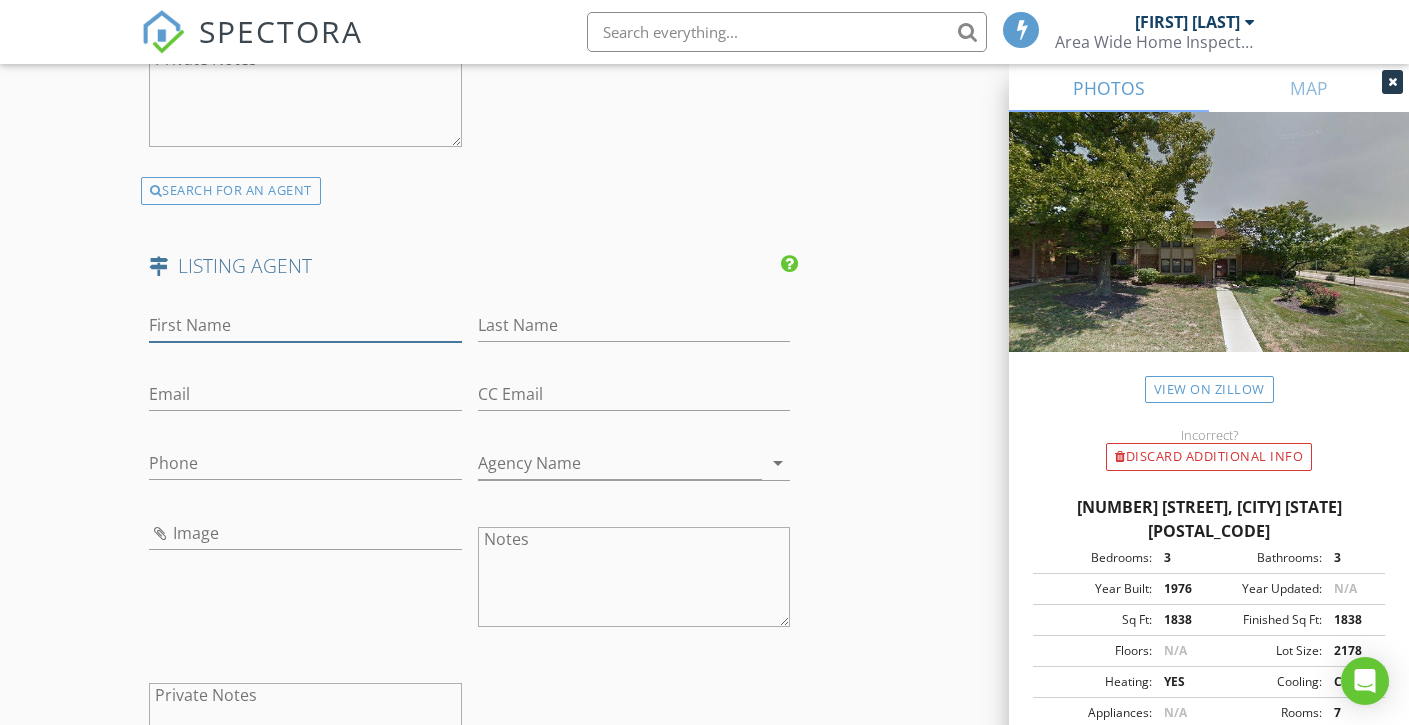 click on "First Name" at bounding box center (305, 325) 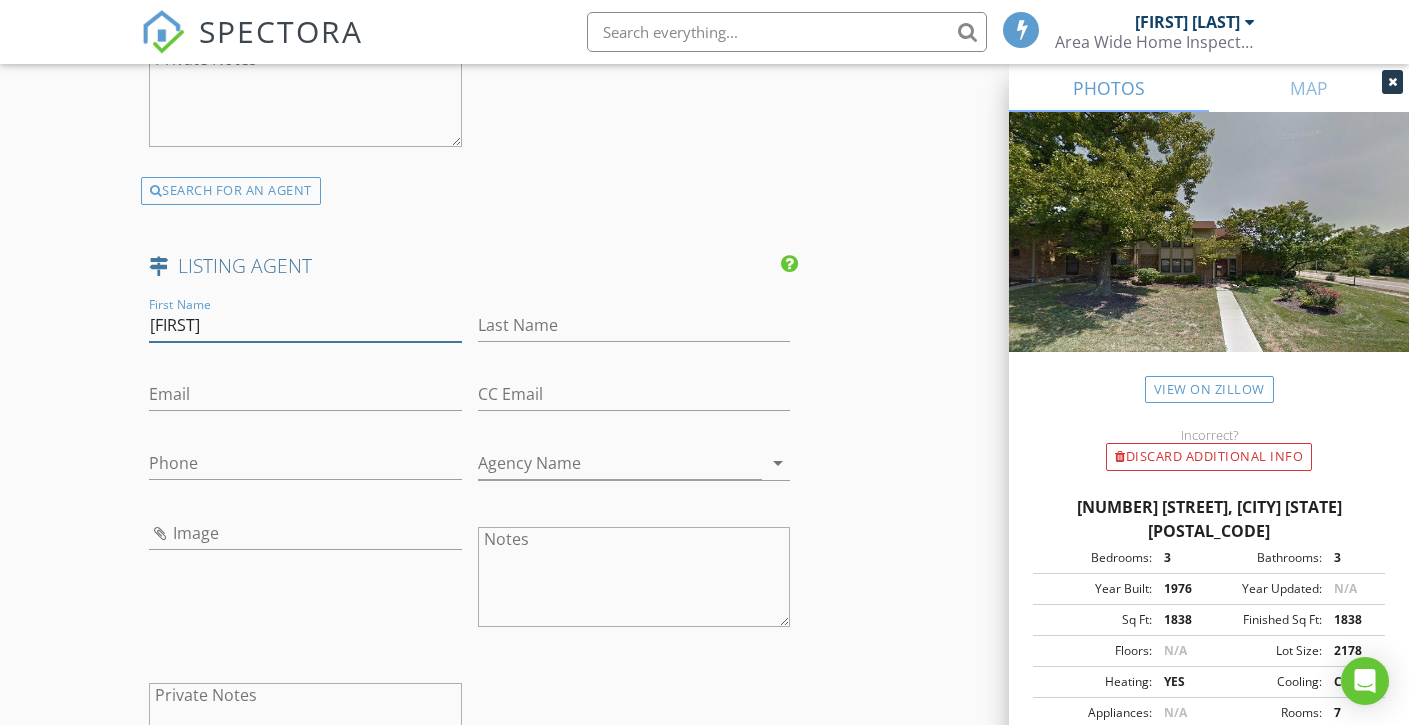 type on "Kristin" 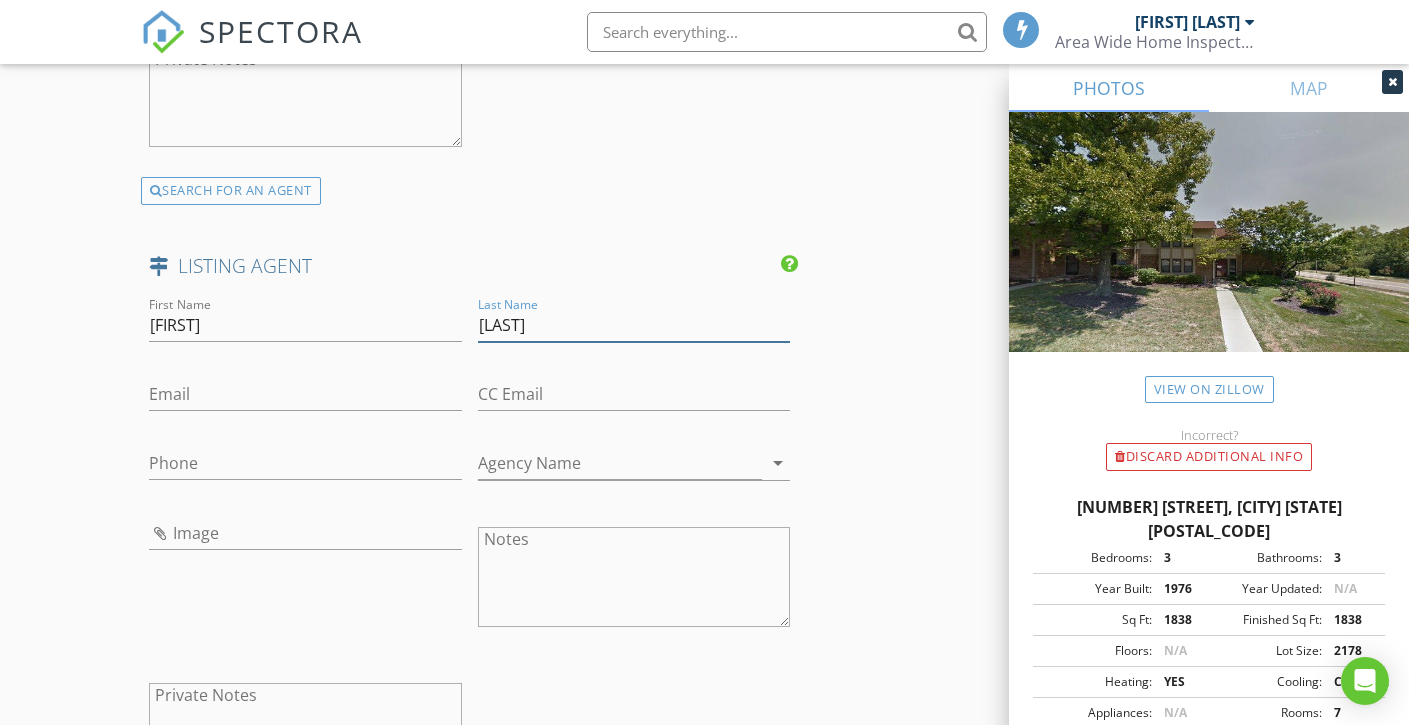 type on "Moore" 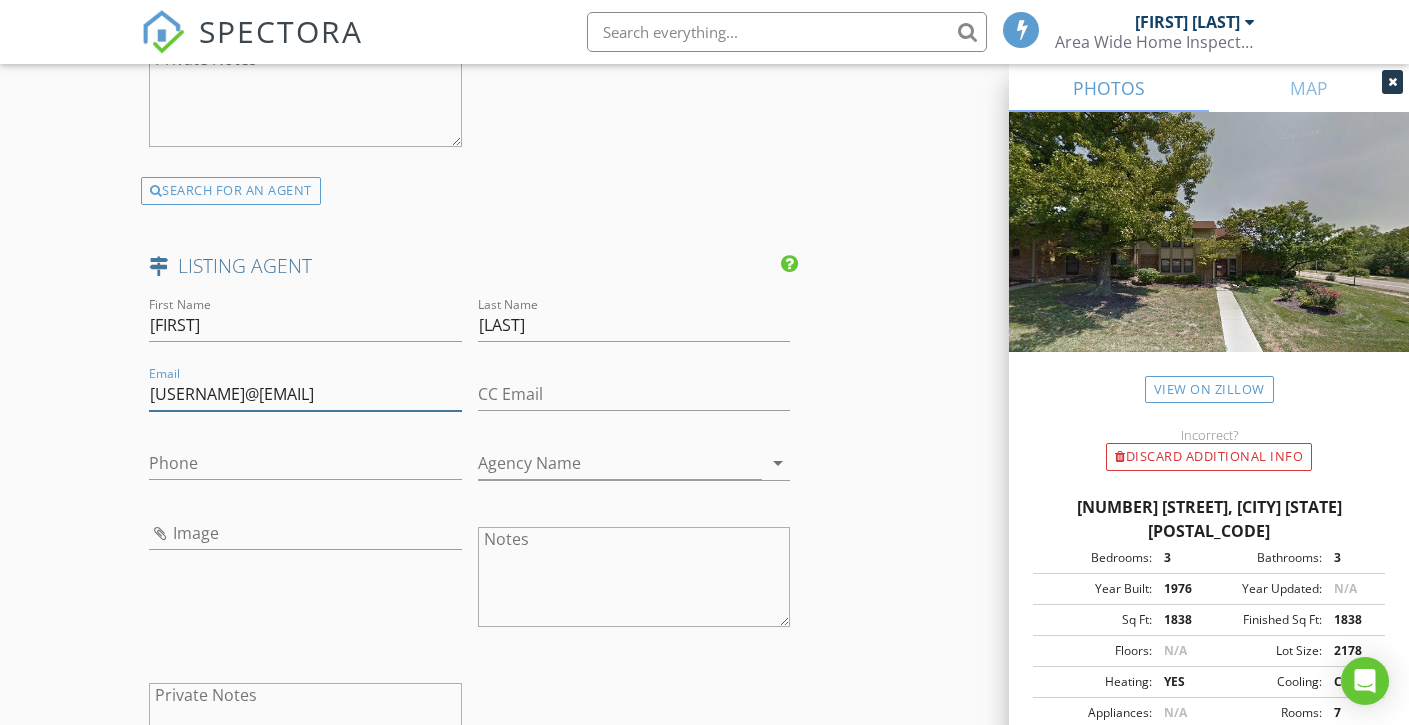 type on "kmoore@kmooreteam.com" 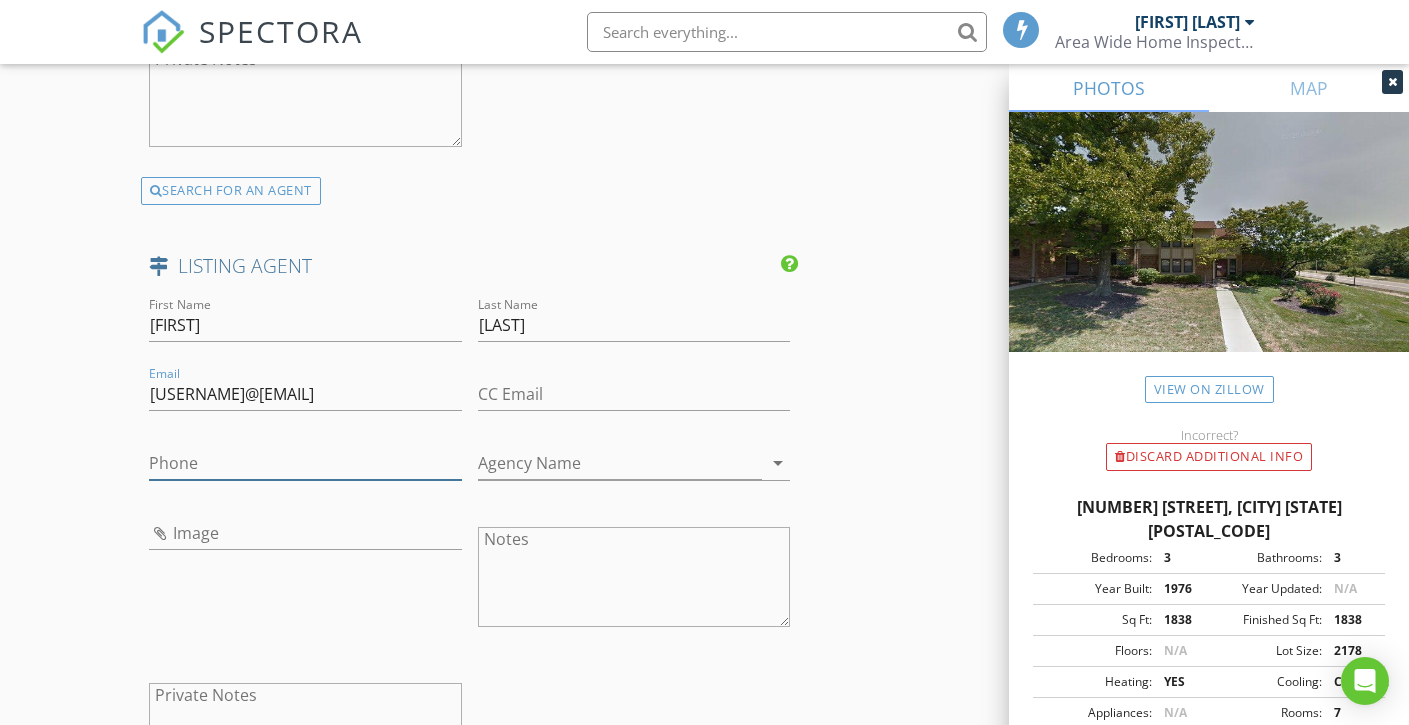 click on "Phone" at bounding box center [305, 463] 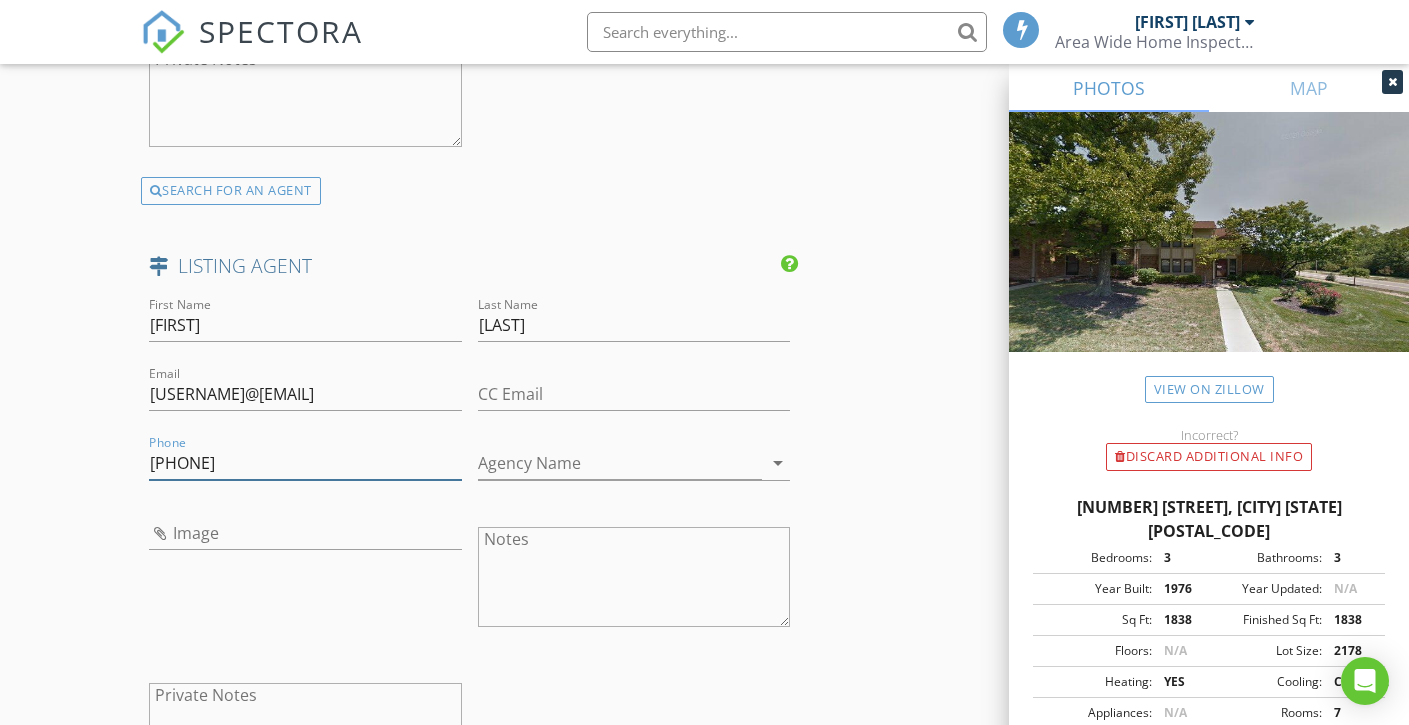 type on "513-314-3483" 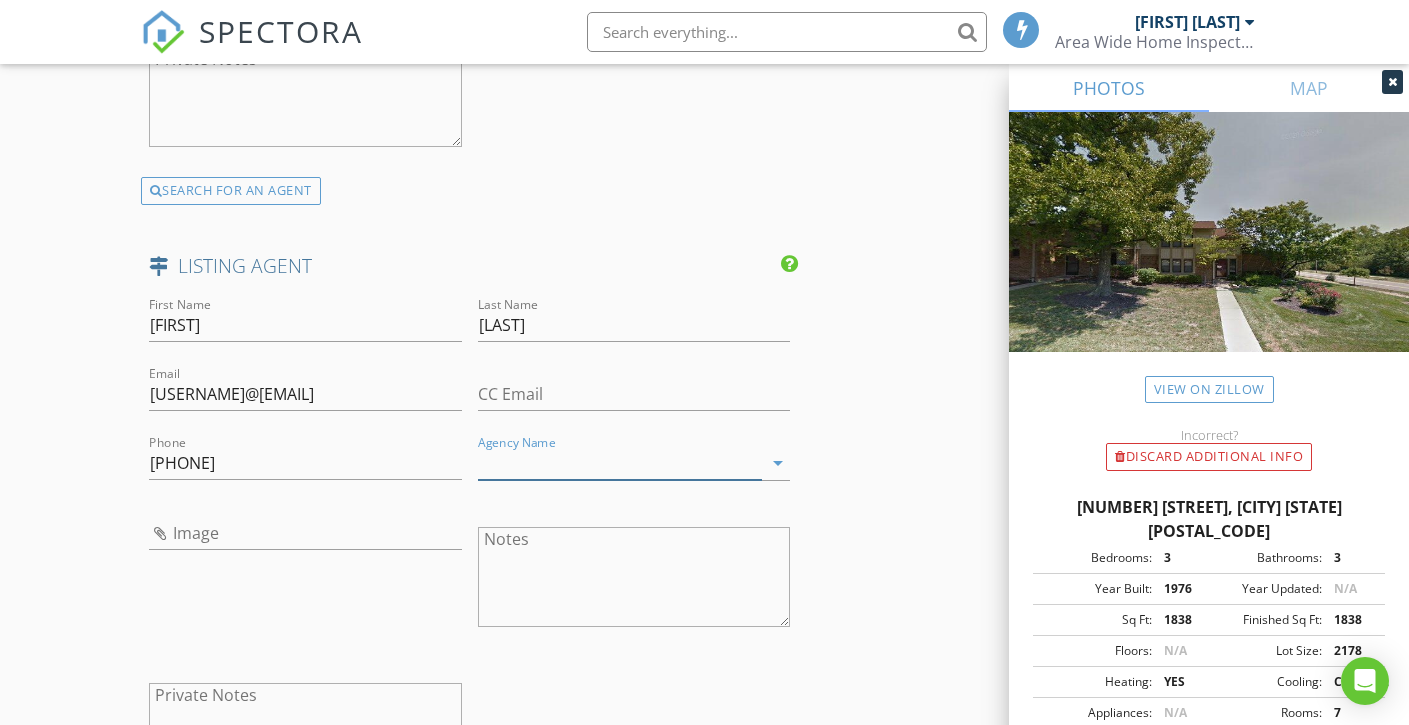 click on "Agency Name" at bounding box center (620, 463) 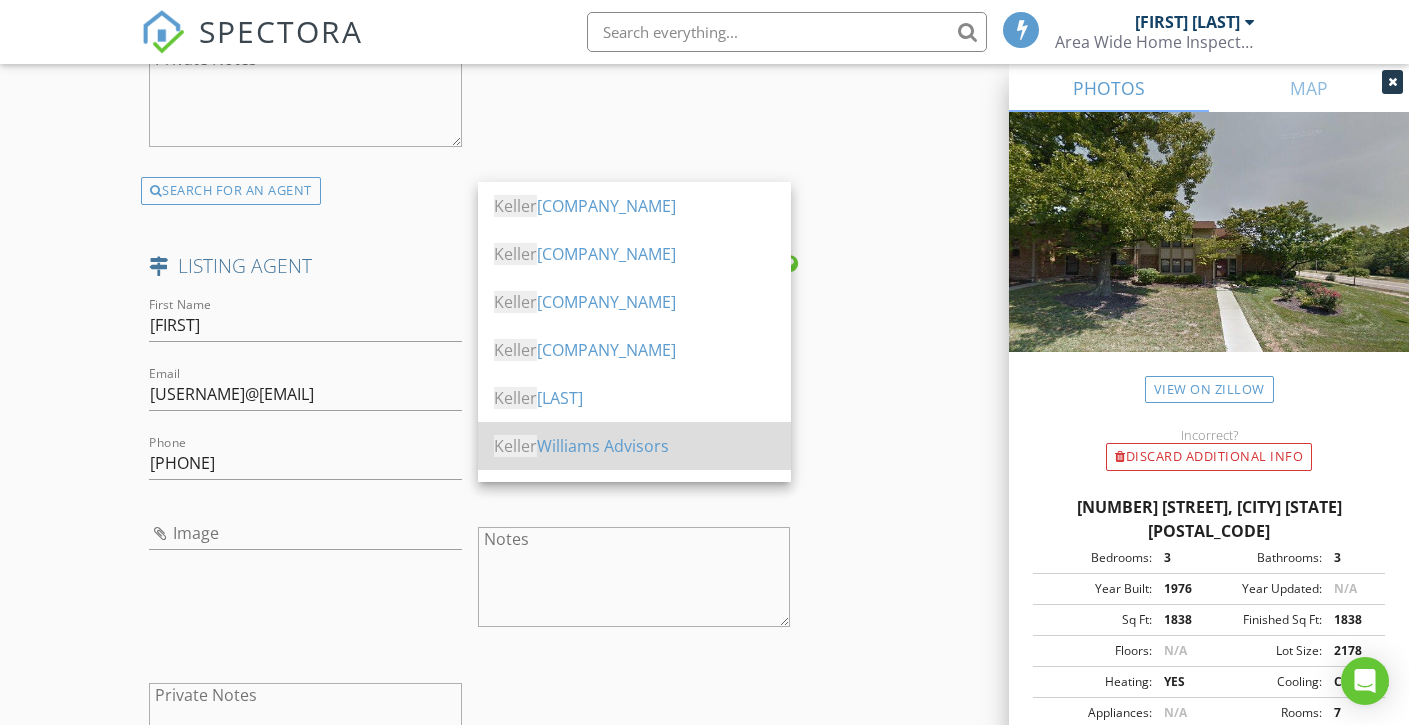 click on "Keller  Williams Advisors" at bounding box center (634, 446) 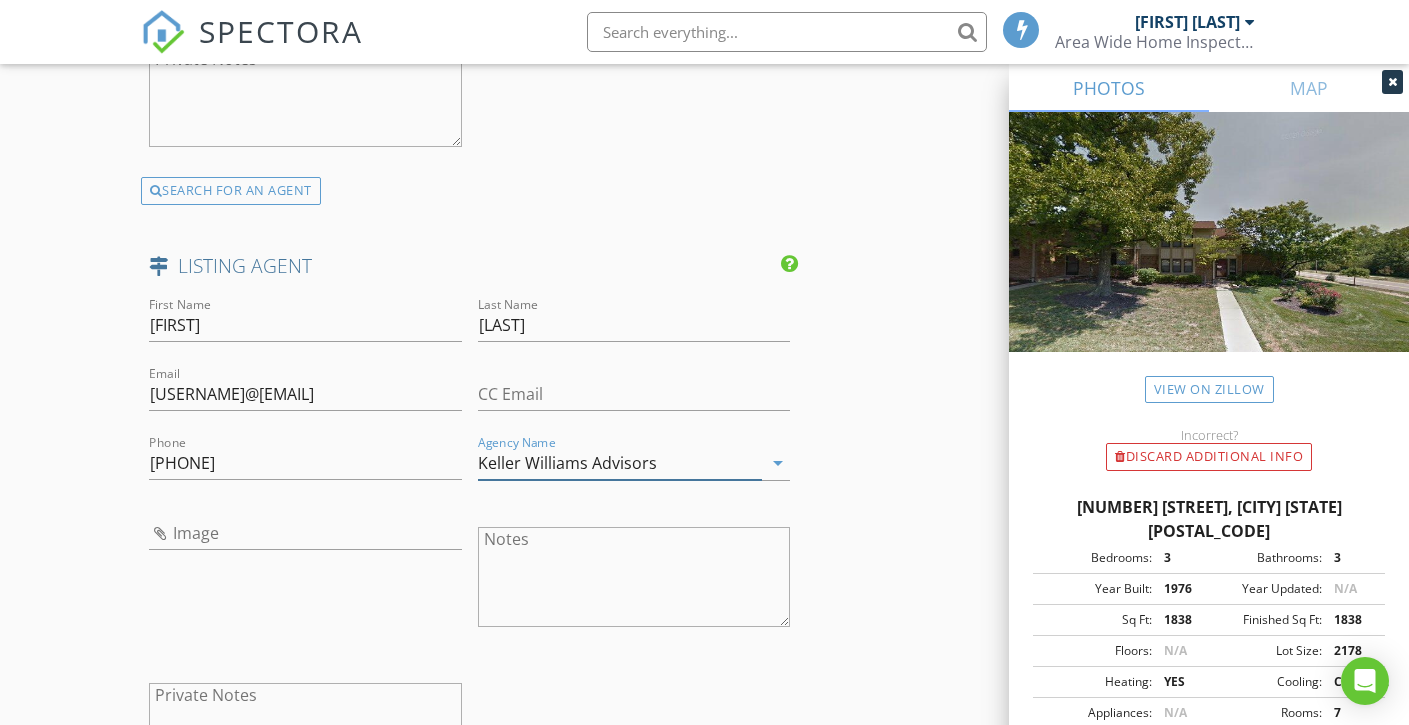 type on "Keller Williams Advisors" 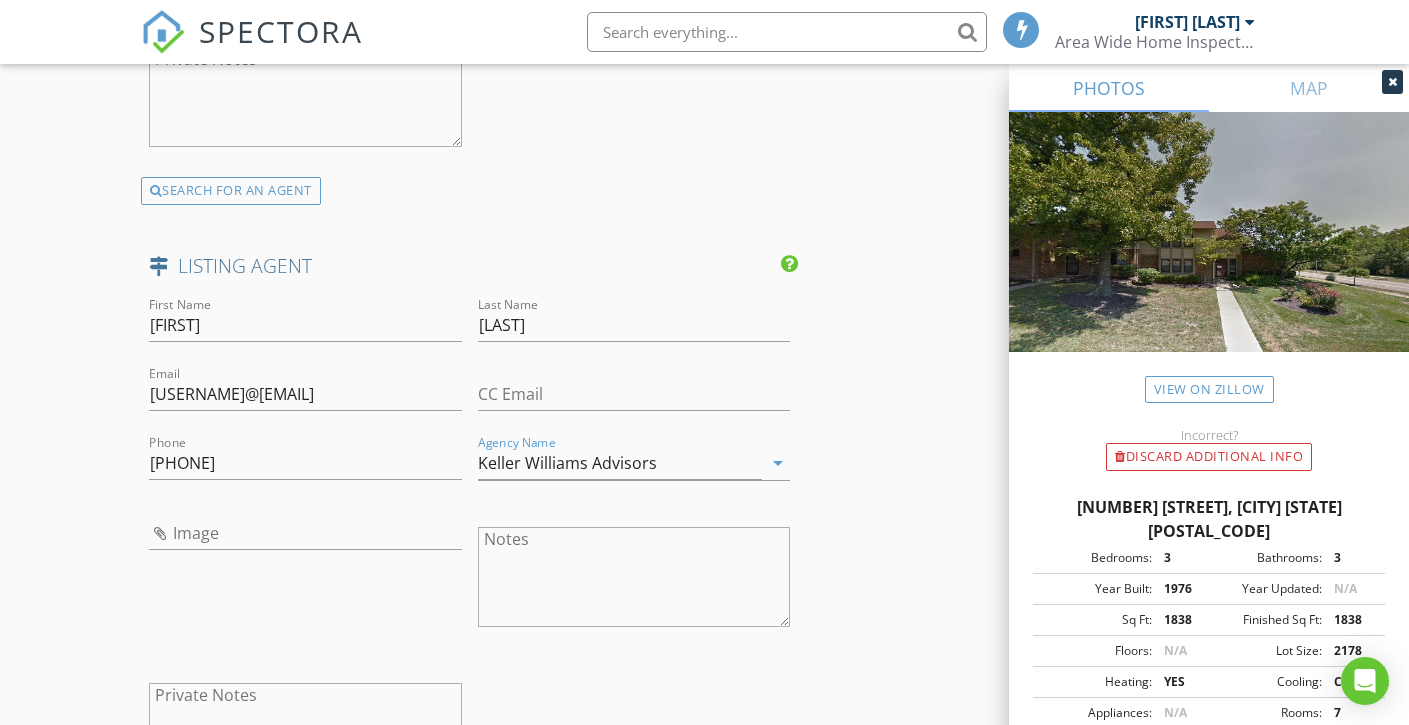 click on "Image" at bounding box center [305, 579] 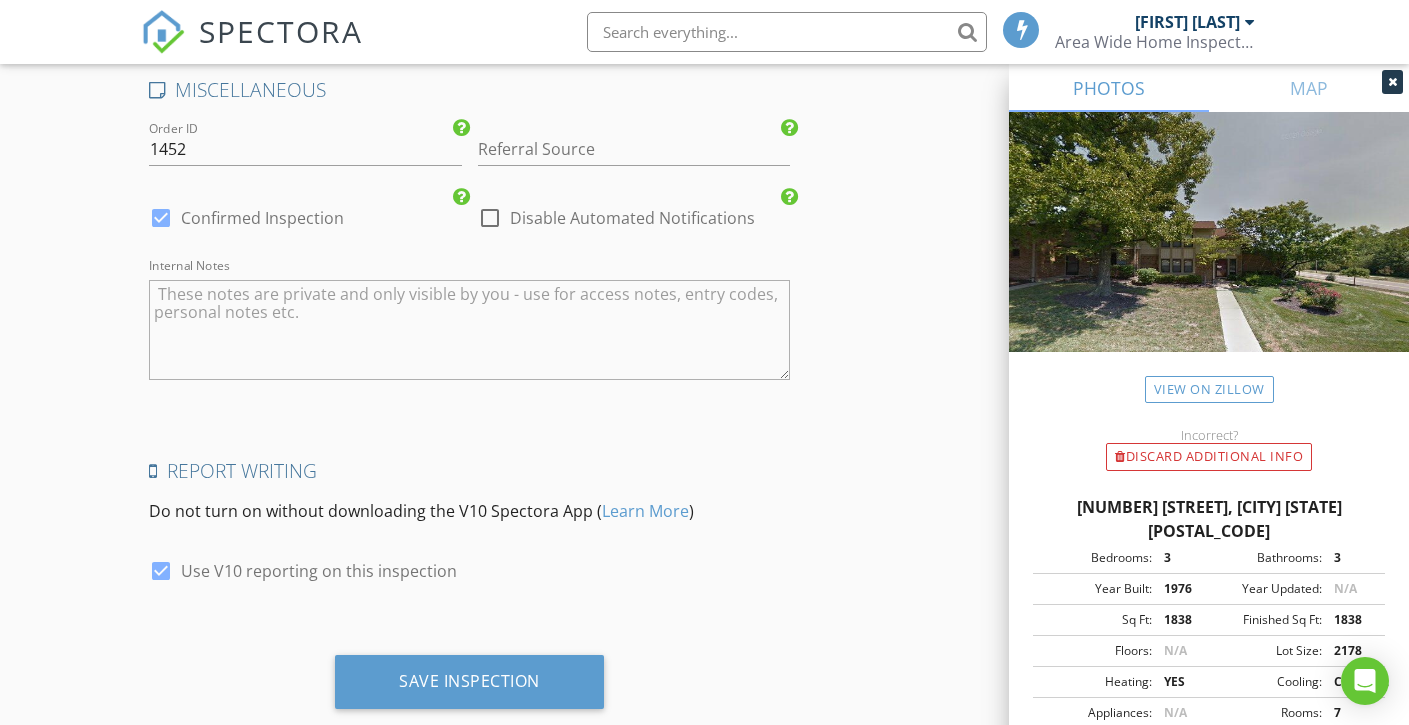 scroll, scrollTop: 4285, scrollLeft: 0, axis: vertical 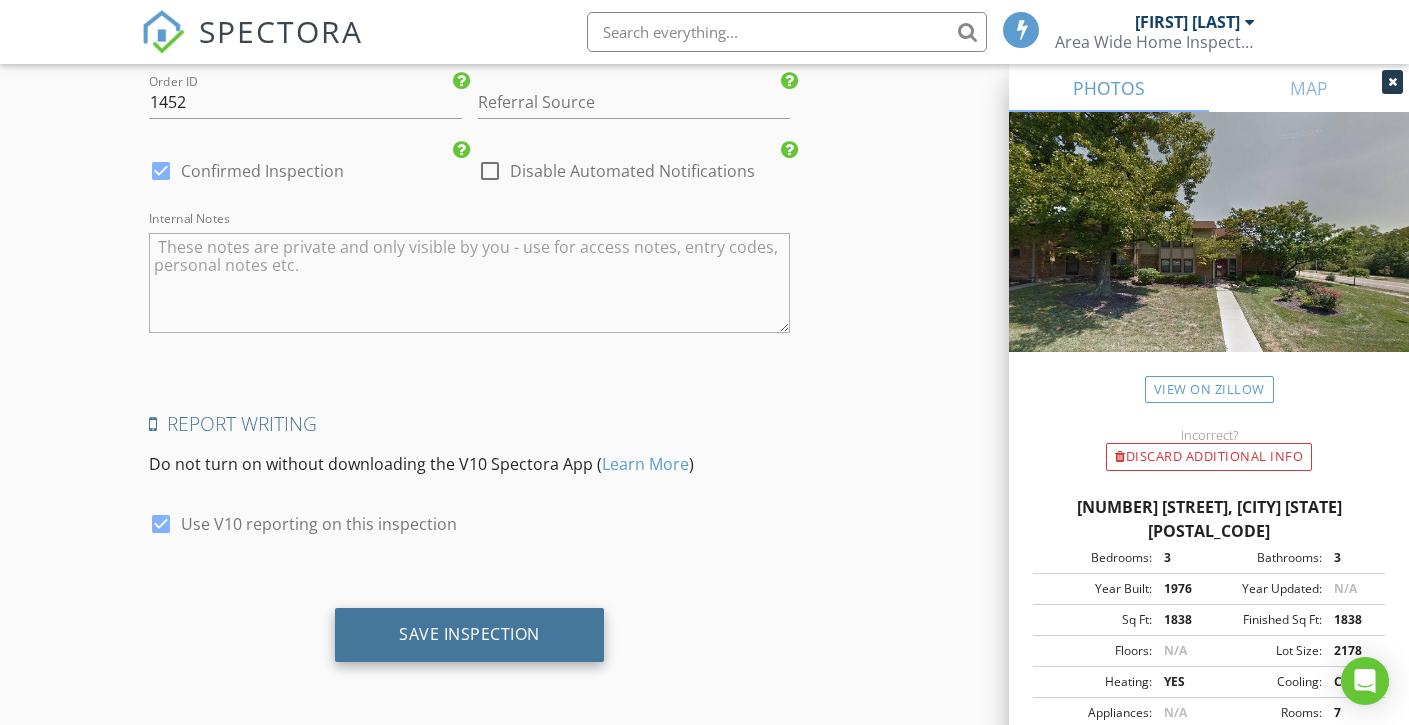 click on "Save Inspection" at bounding box center [469, 635] 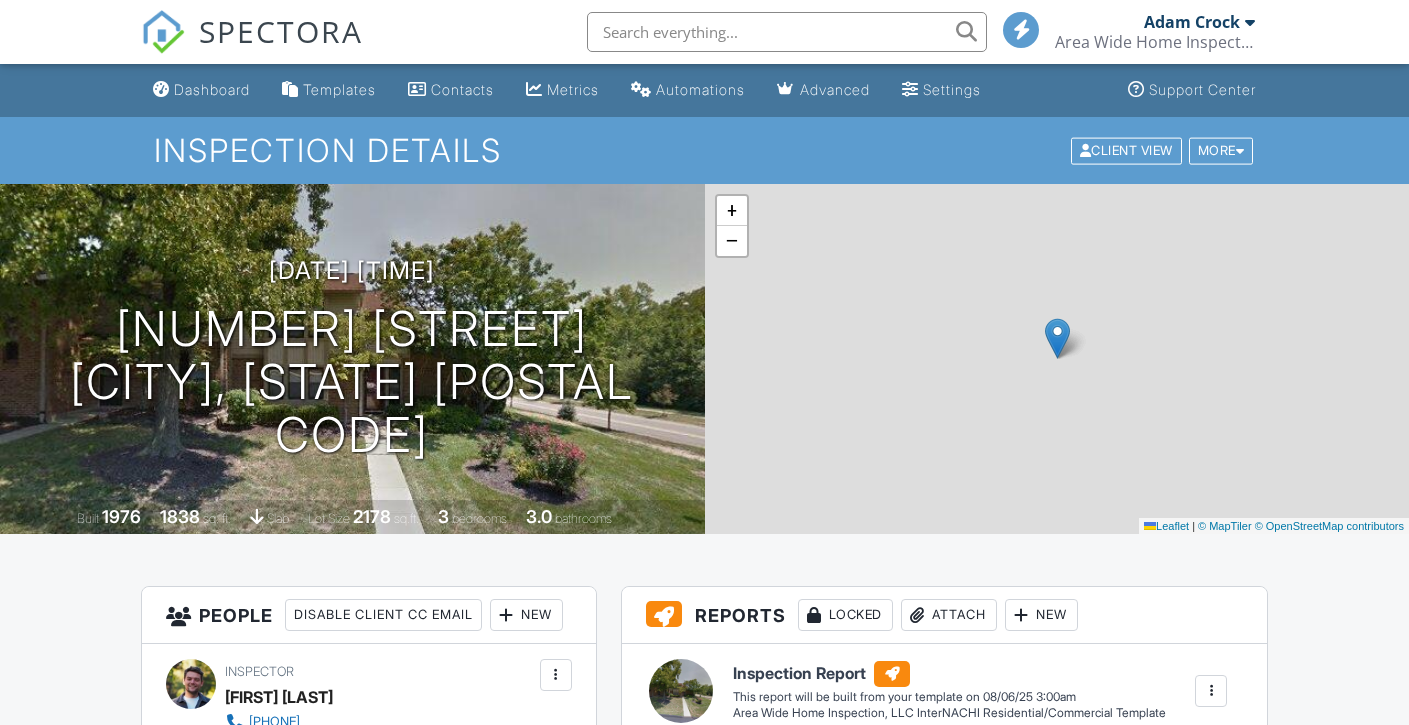 scroll, scrollTop: 0, scrollLeft: 0, axis: both 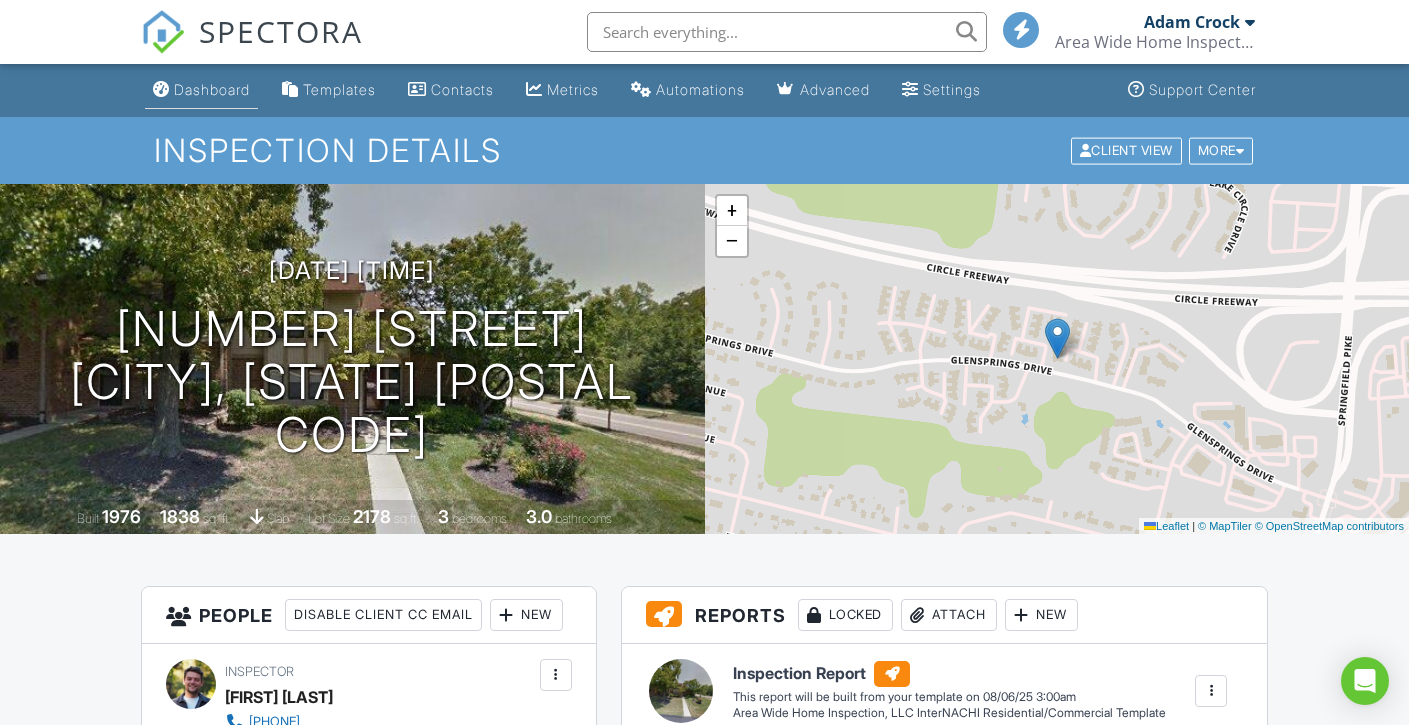 click on "Dashboard" at bounding box center (212, 89) 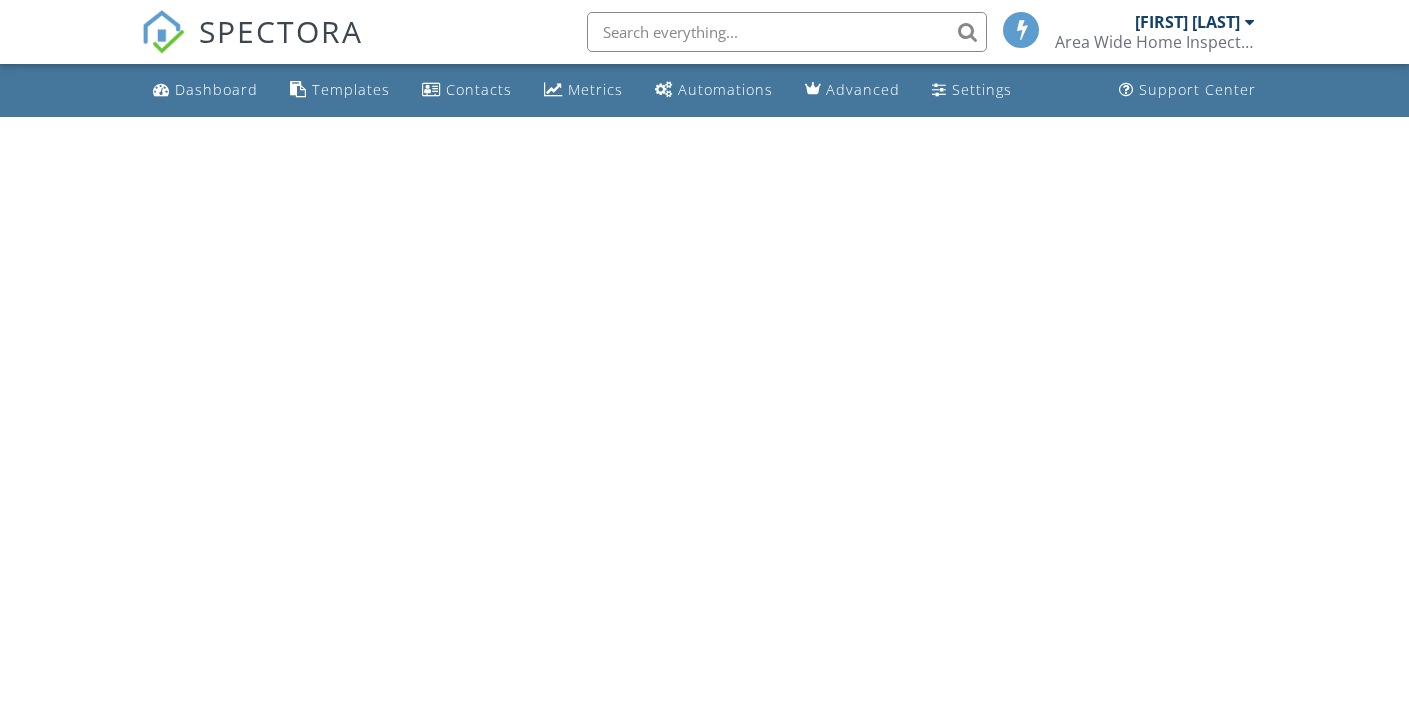 scroll, scrollTop: 0, scrollLeft: 0, axis: both 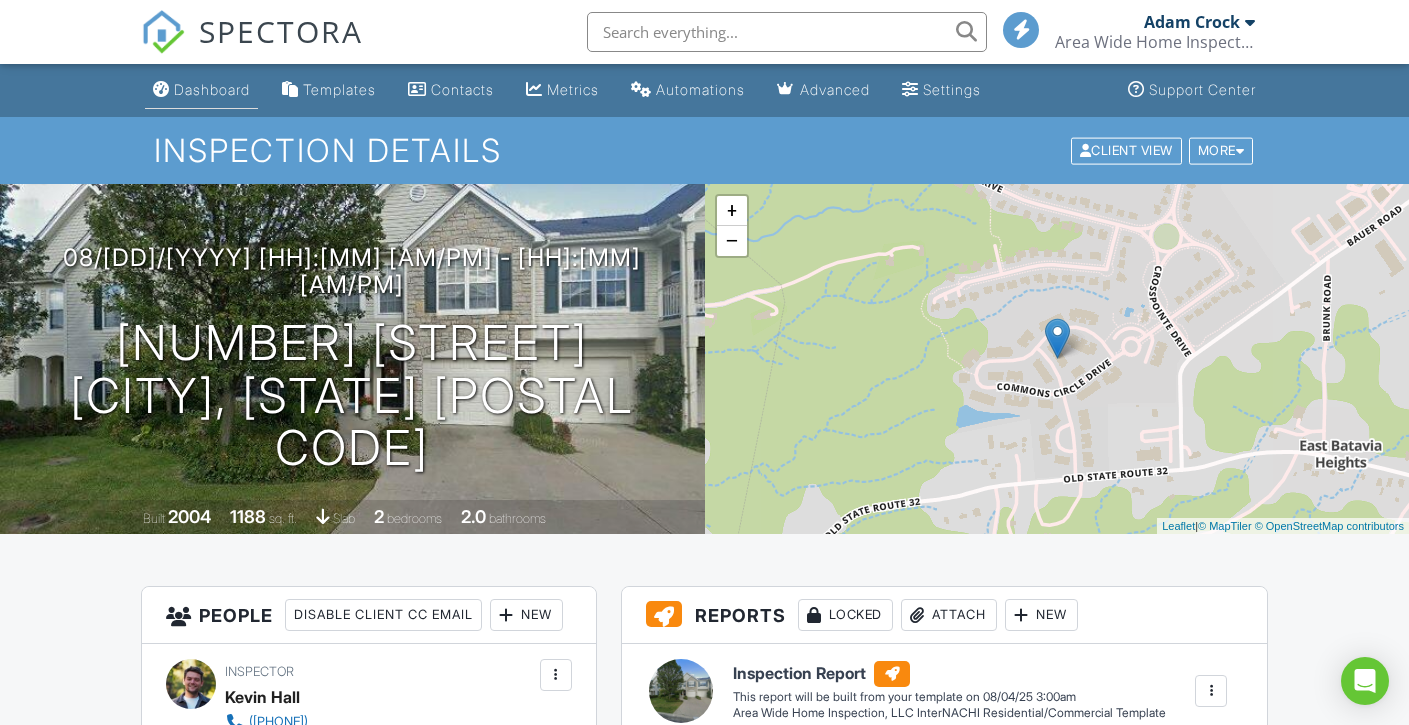 click on "Dashboard" at bounding box center (201, 90) 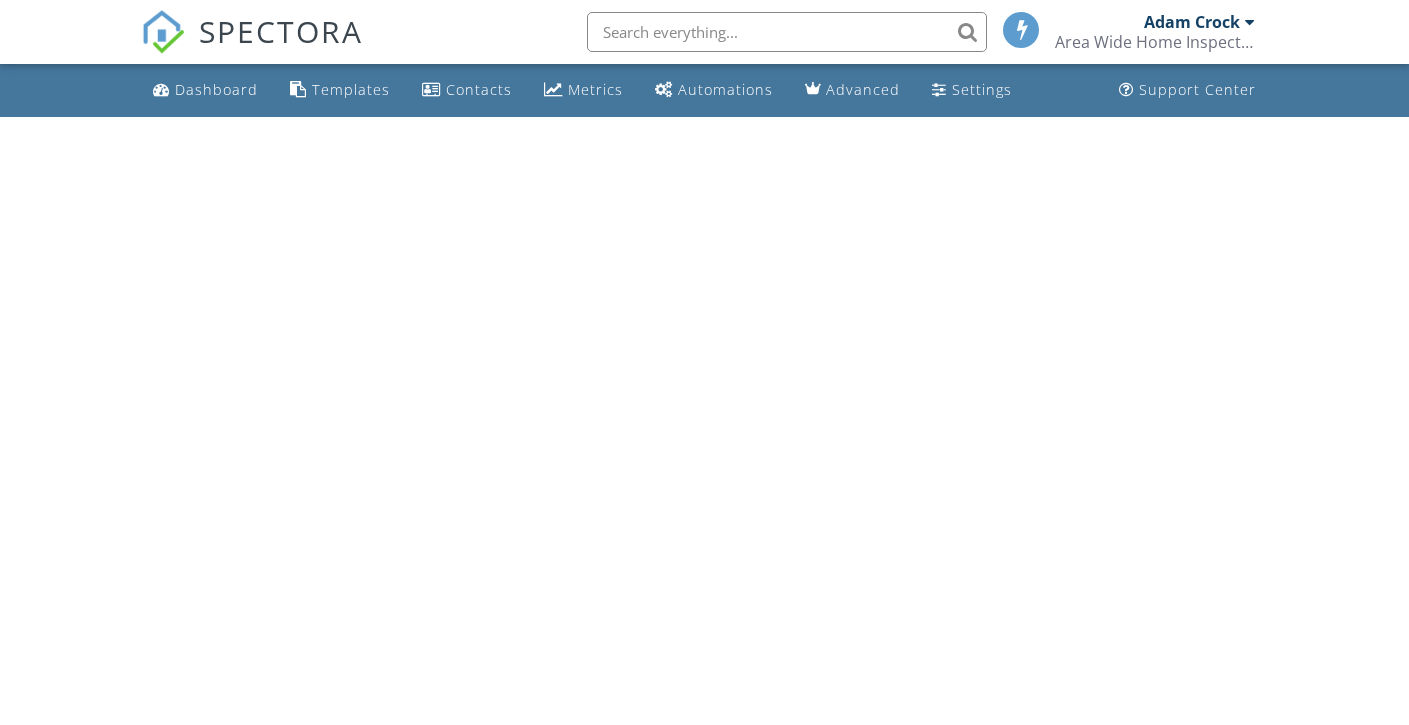 scroll, scrollTop: 0, scrollLeft: 0, axis: both 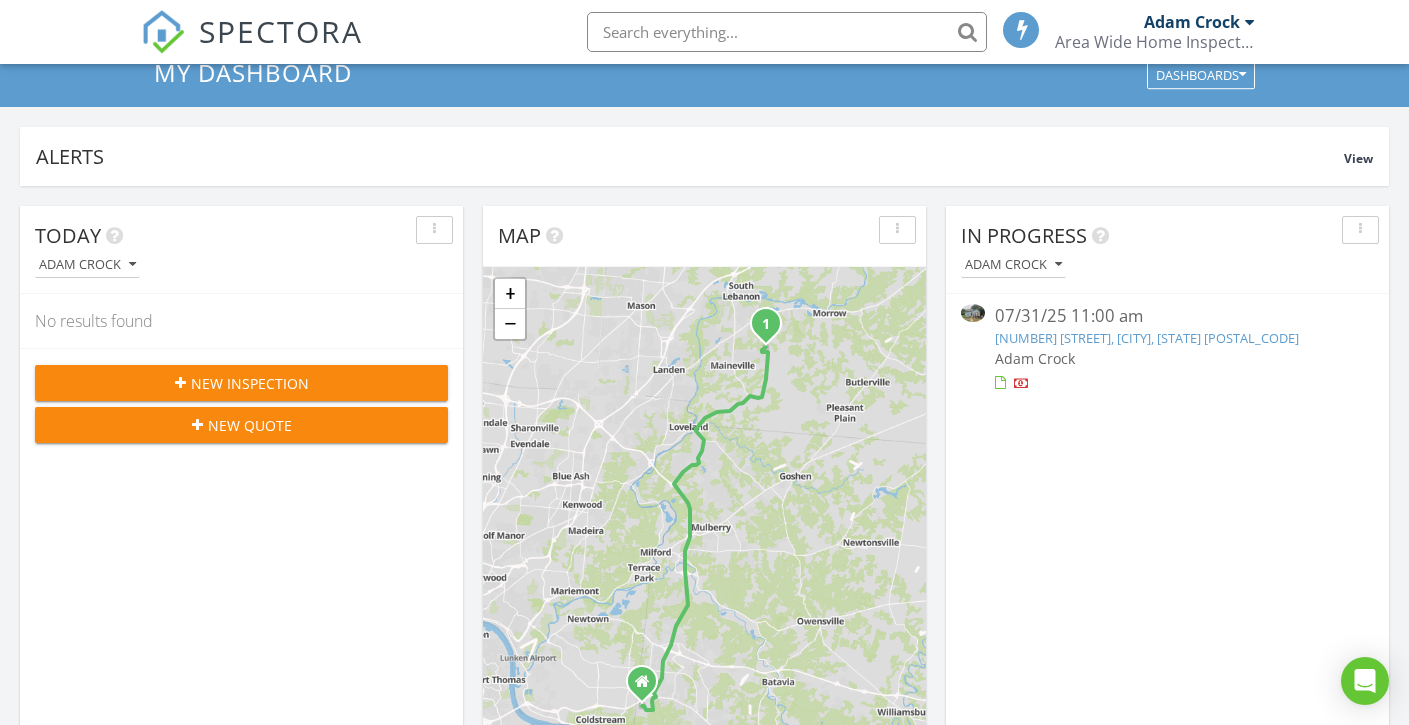 click on "15 Main St, Addyston, OH 45001" at bounding box center (1147, 338) 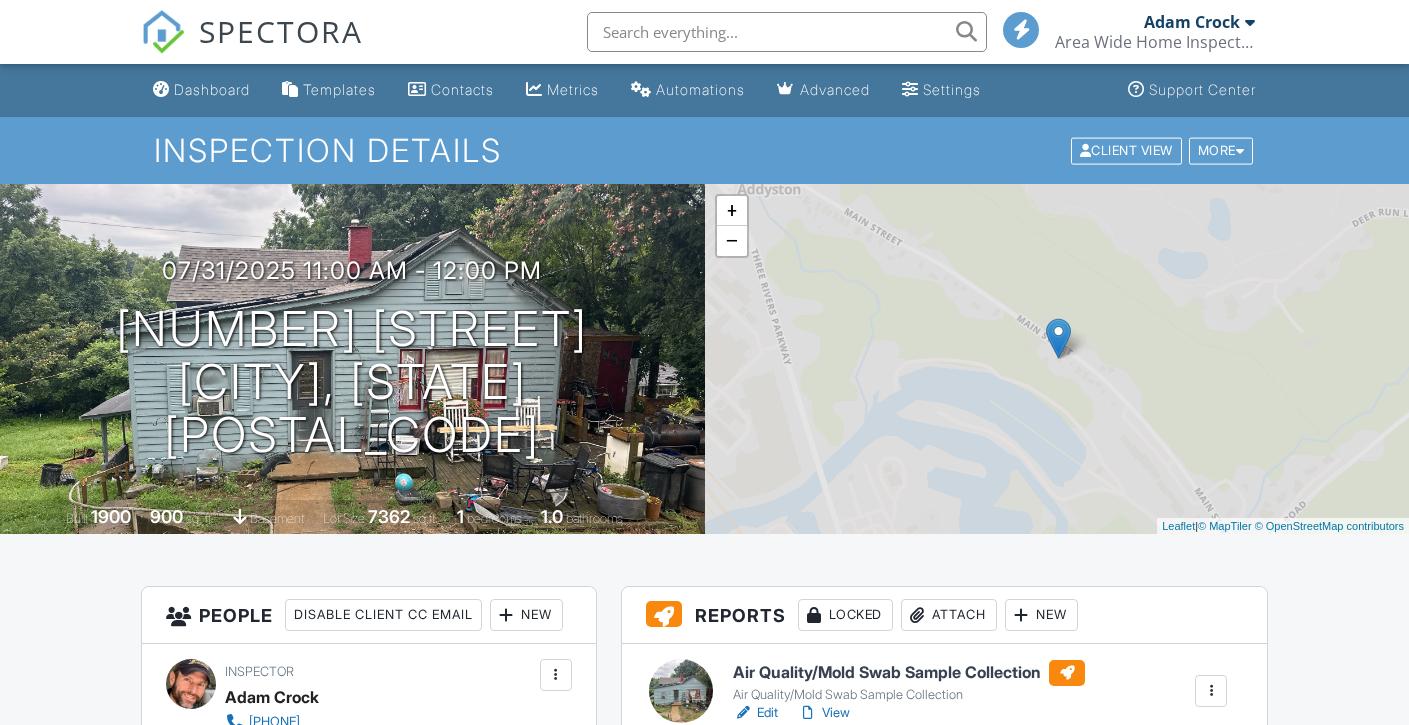 scroll, scrollTop: 0, scrollLeft: 0, axis: both 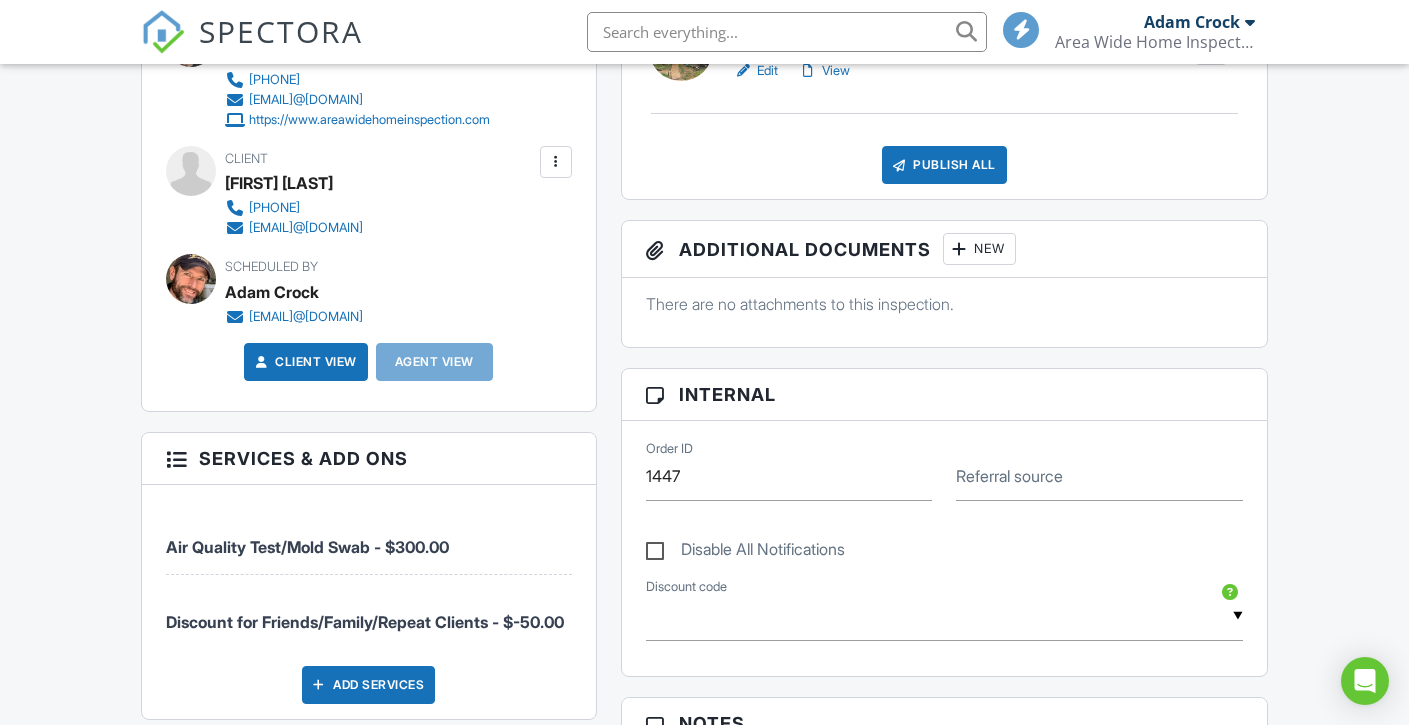 click on "New" at bounding box center (979, 249) 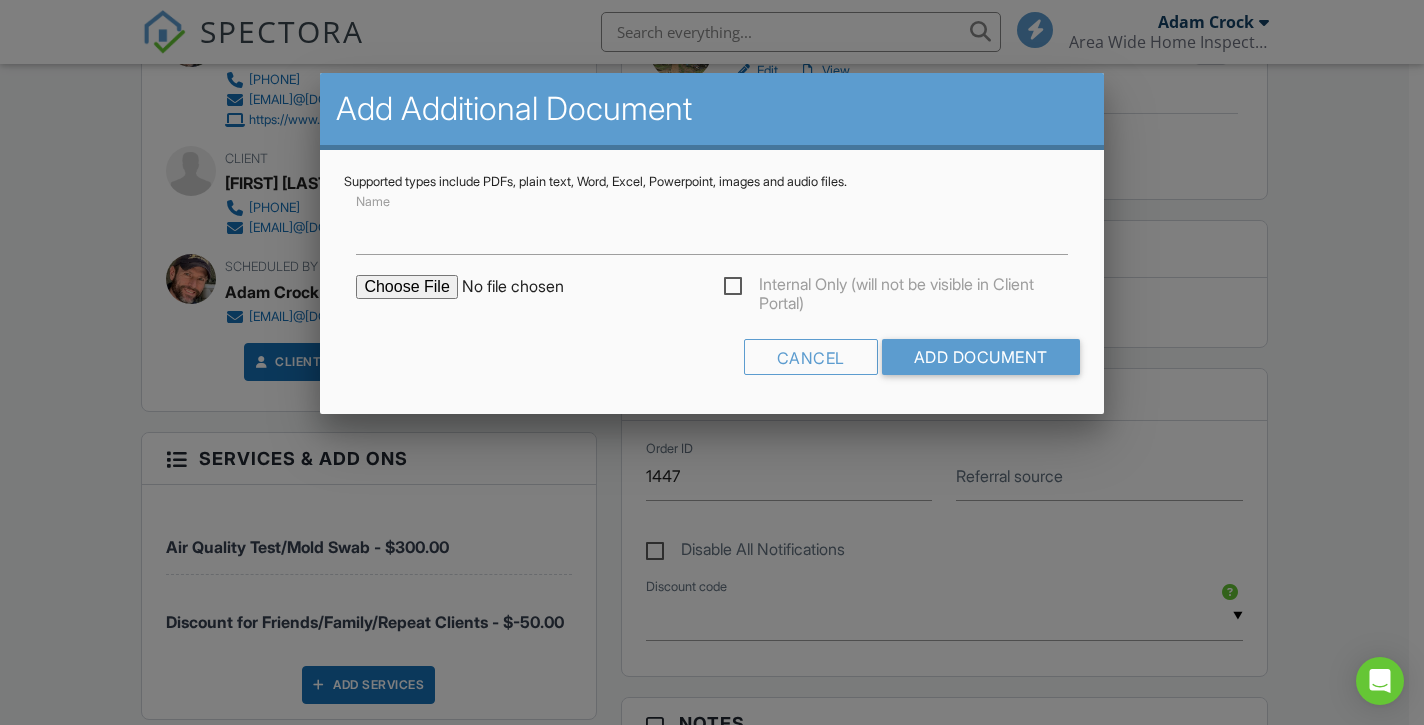 click at bounding box center [526, 287] 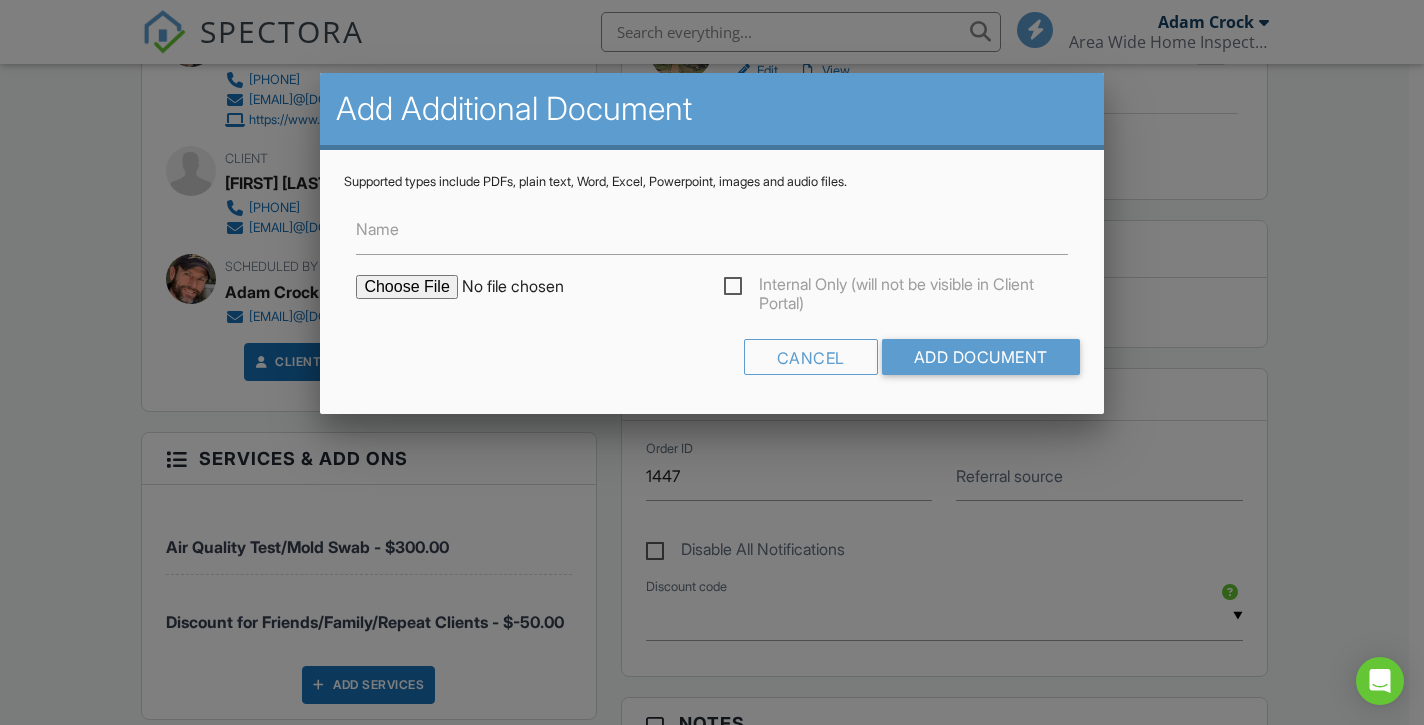 type on "C:\fakepath\#13 COC.pdf" 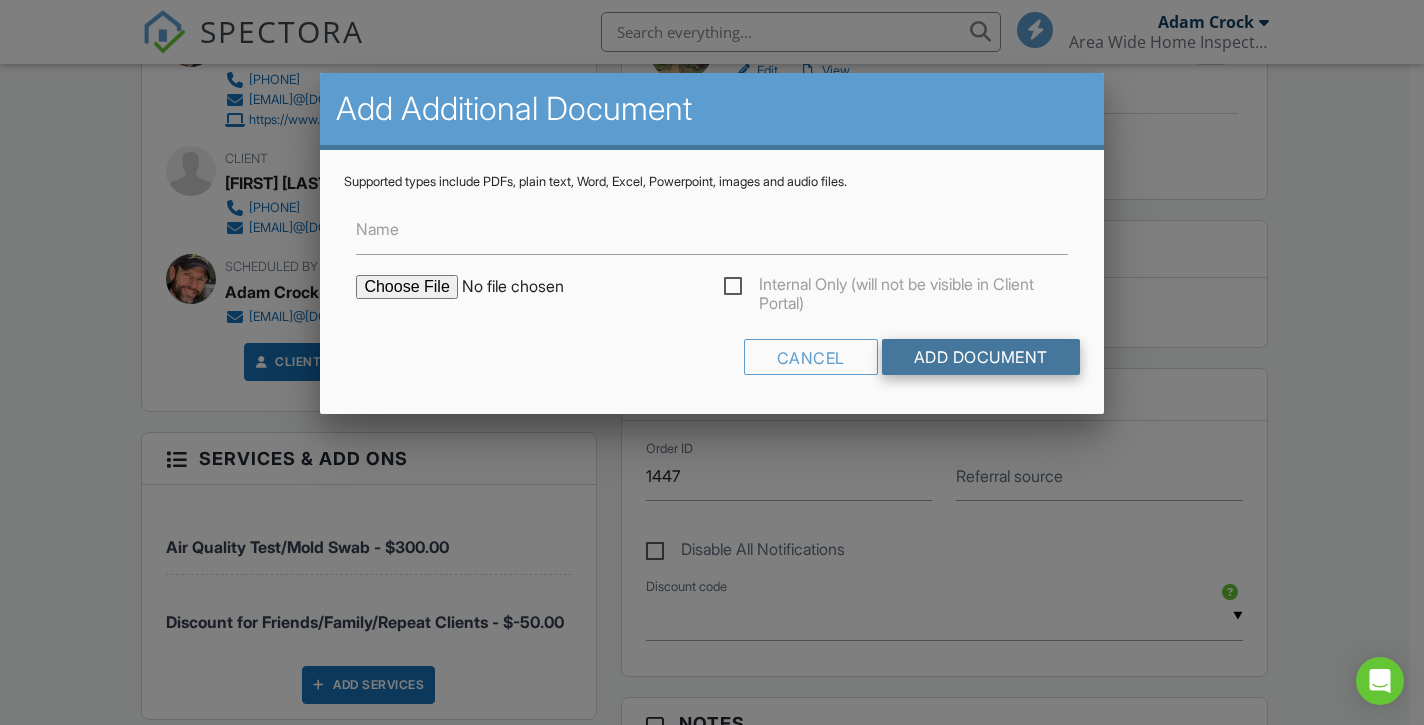 click on "Add Document" at bounding box center (981, 357) 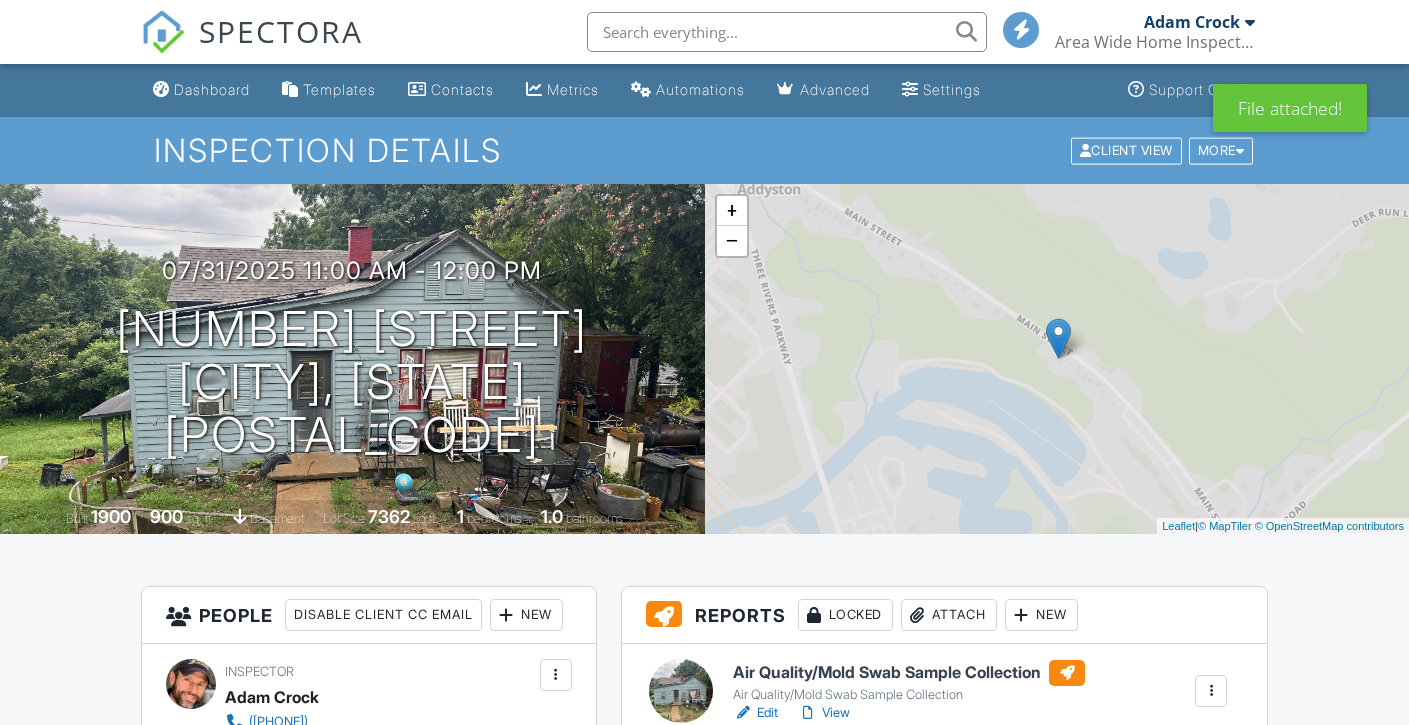 scroll, scrollTop: 0, scrollLeft: 0, axis: both 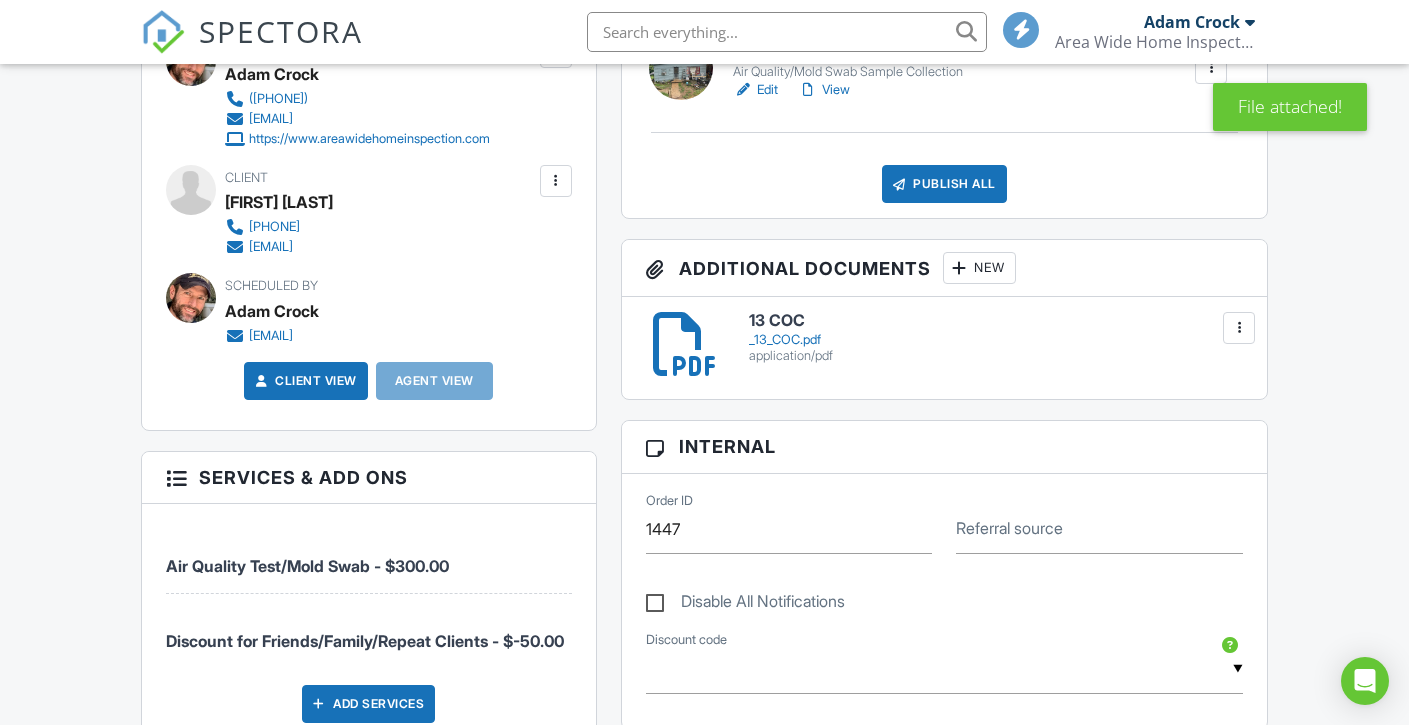 click on "_13_COC.pdf" at bounding box center (996, 340) 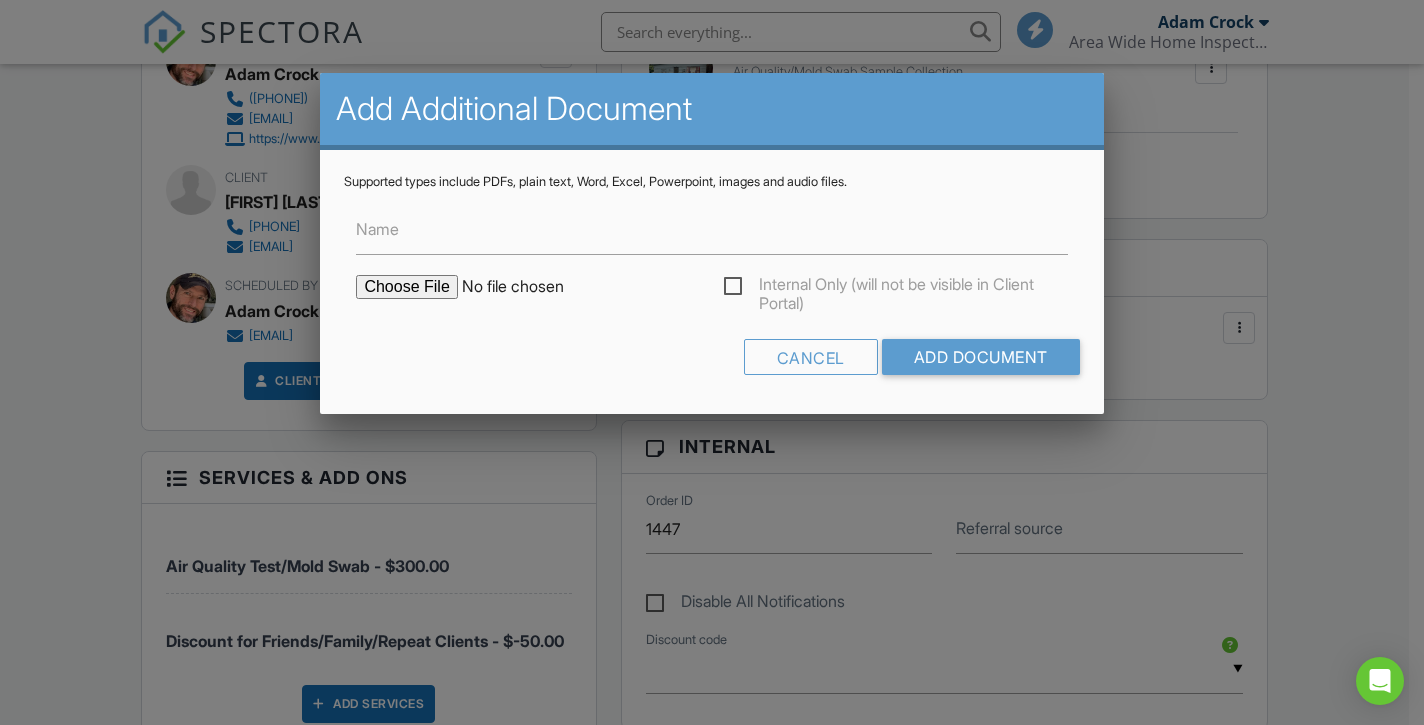 click at bounding box center [526, 287] 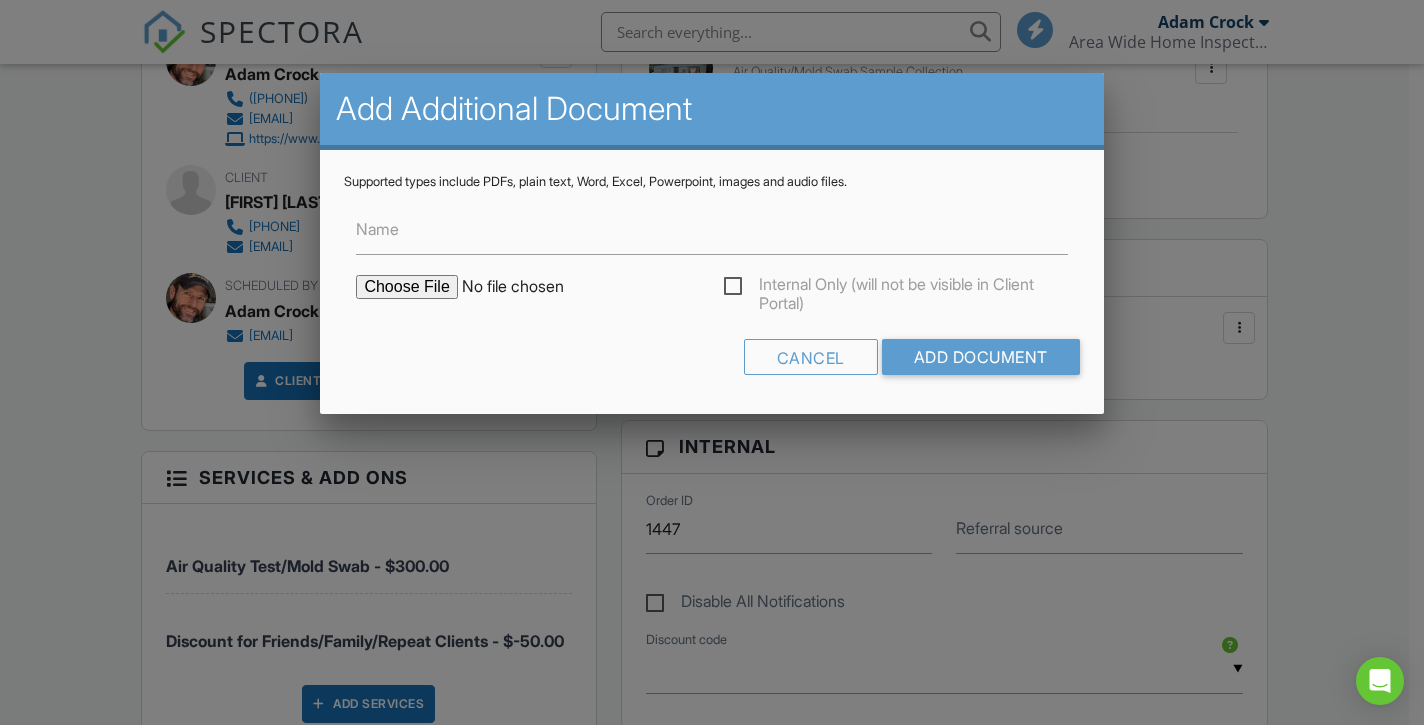 type on "C:\fakepath\#13 SPORE TRAP ANALYSIS REPORT 1622080125010-M.pdf" 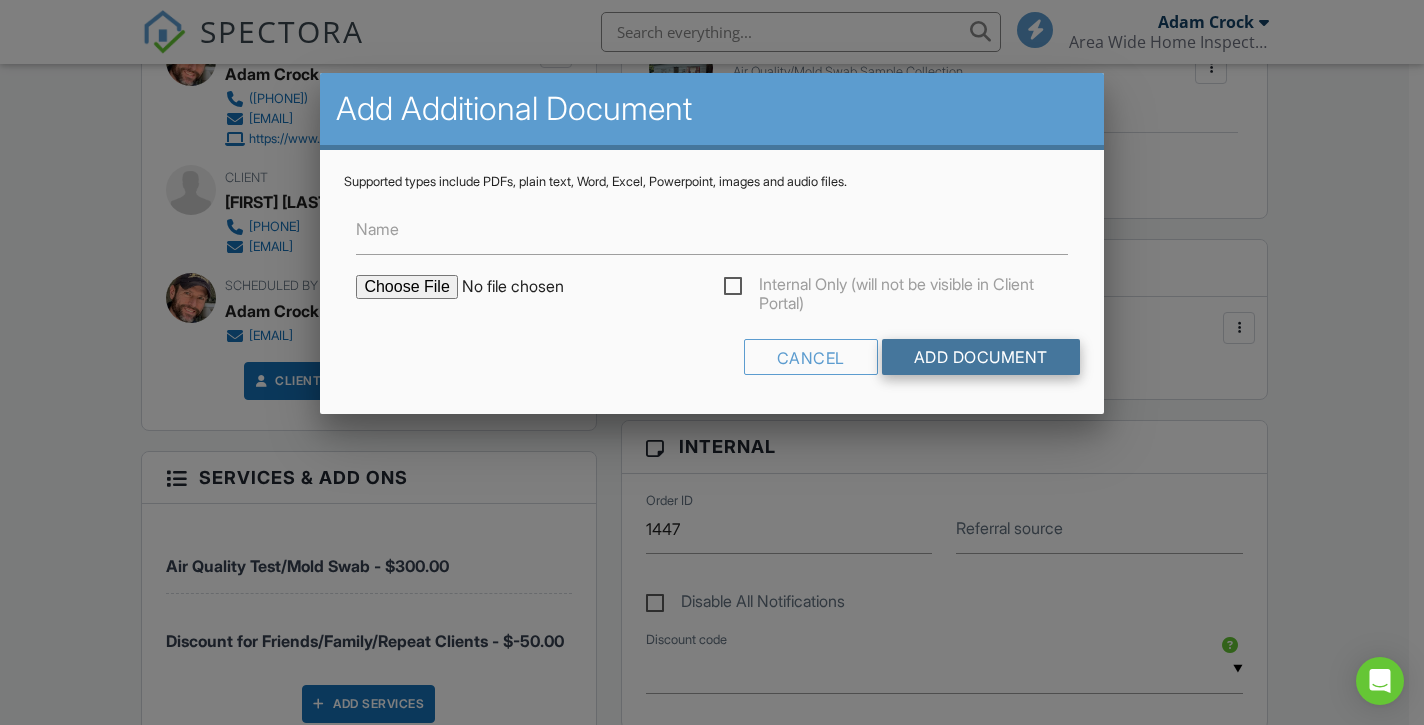 click on "Add Document" at bounding box center [981, 357] 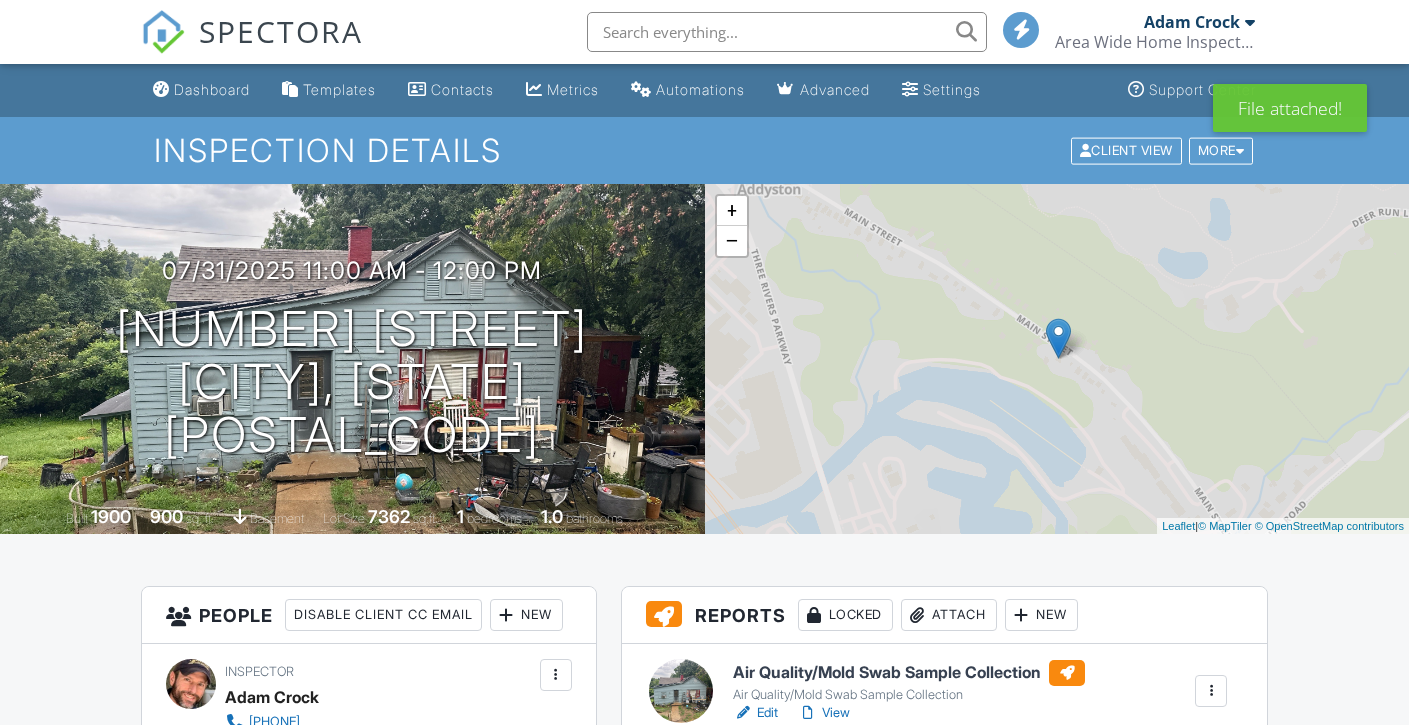 scroll, scrollTop: 0, scrollLeft: 0, axis: both 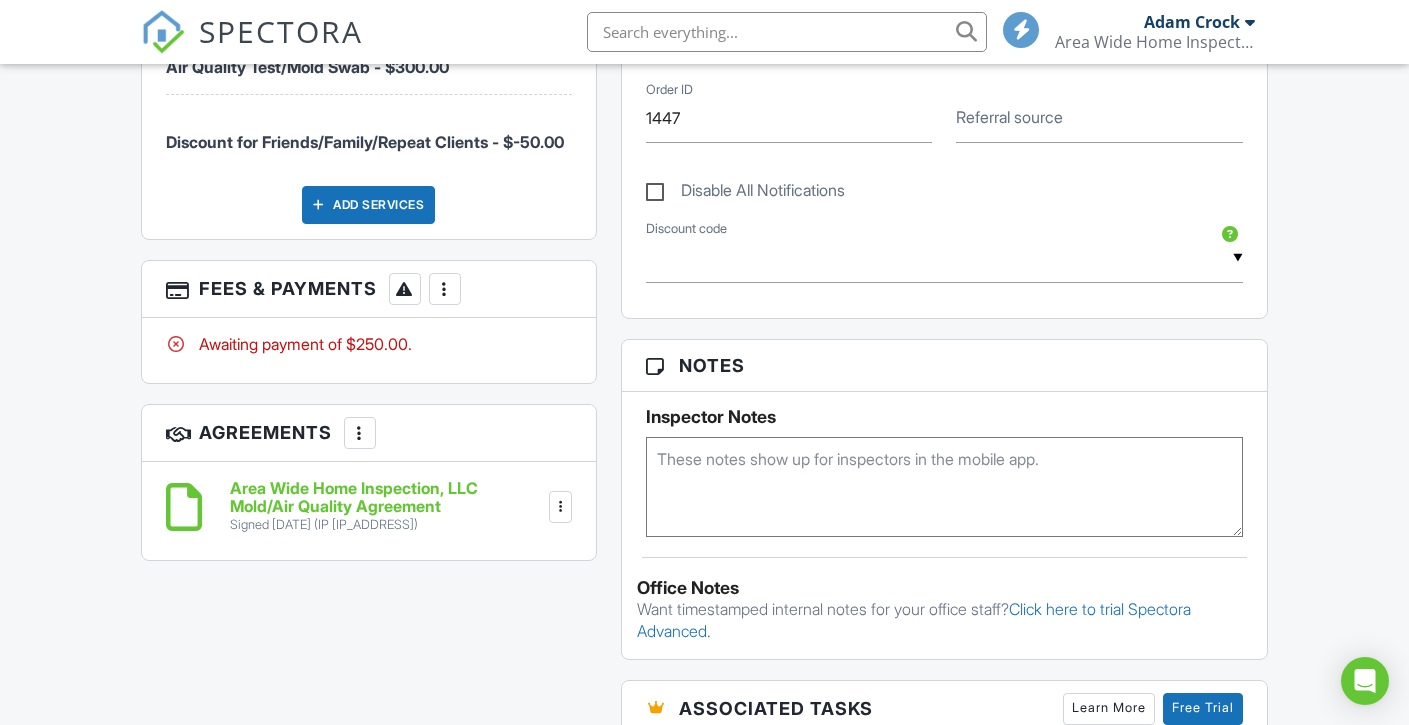 click at bounding box center (445, 289) 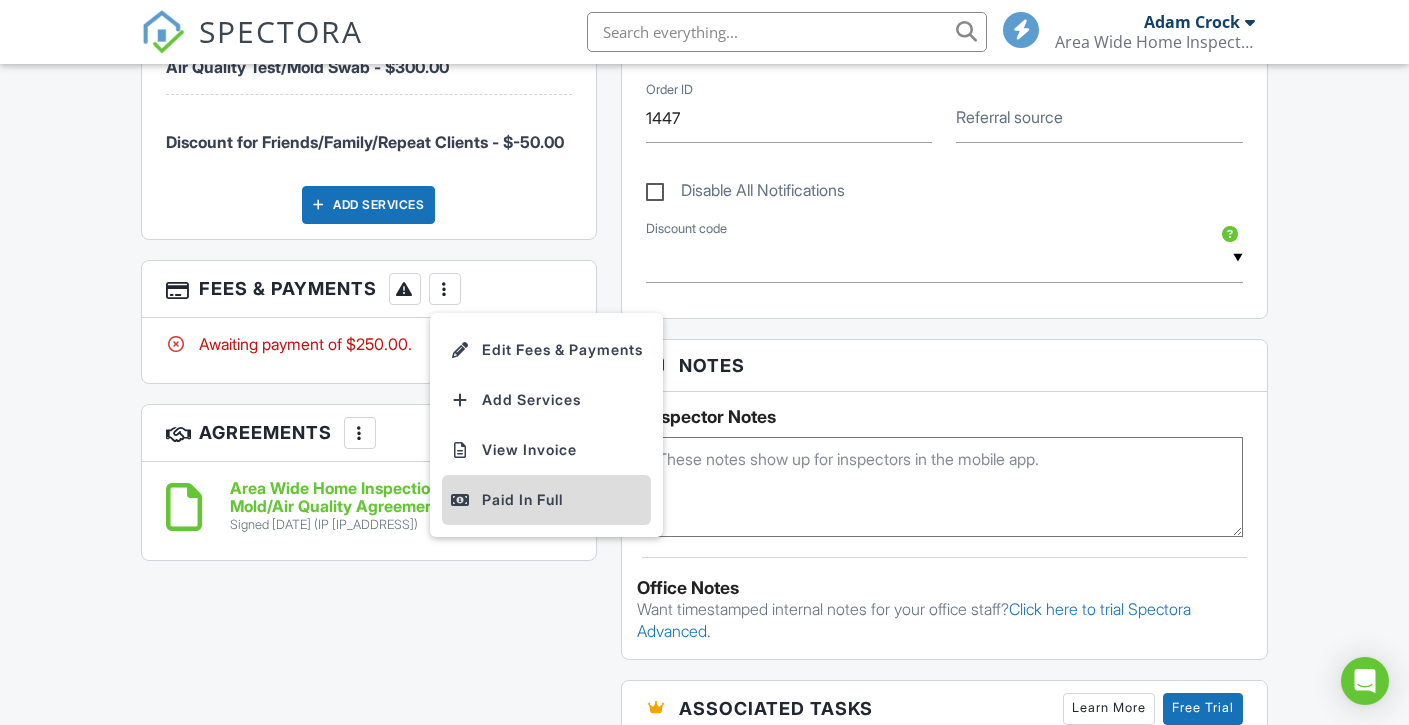 click on "Paid In Full" at bounding box center [546, 500] 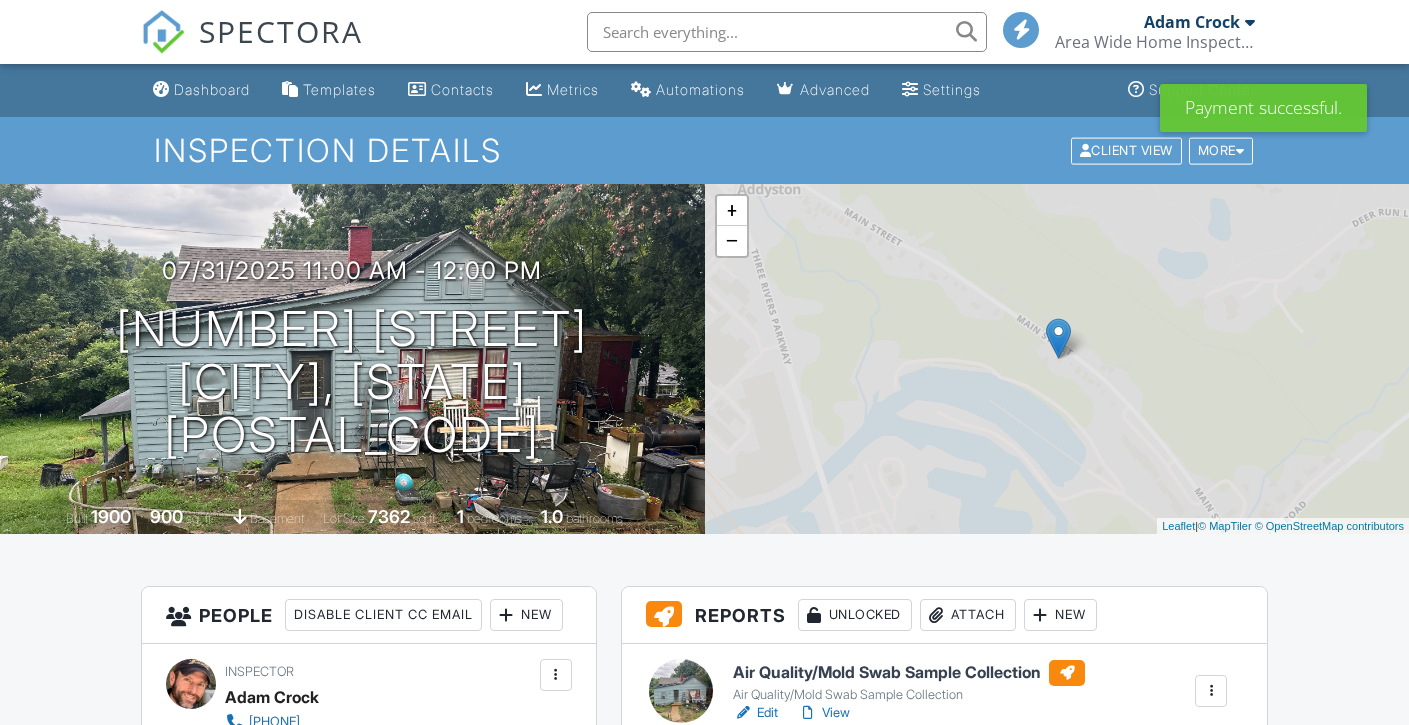 scroll, scrollTop: 0, scrollLeft: 0, axis: both 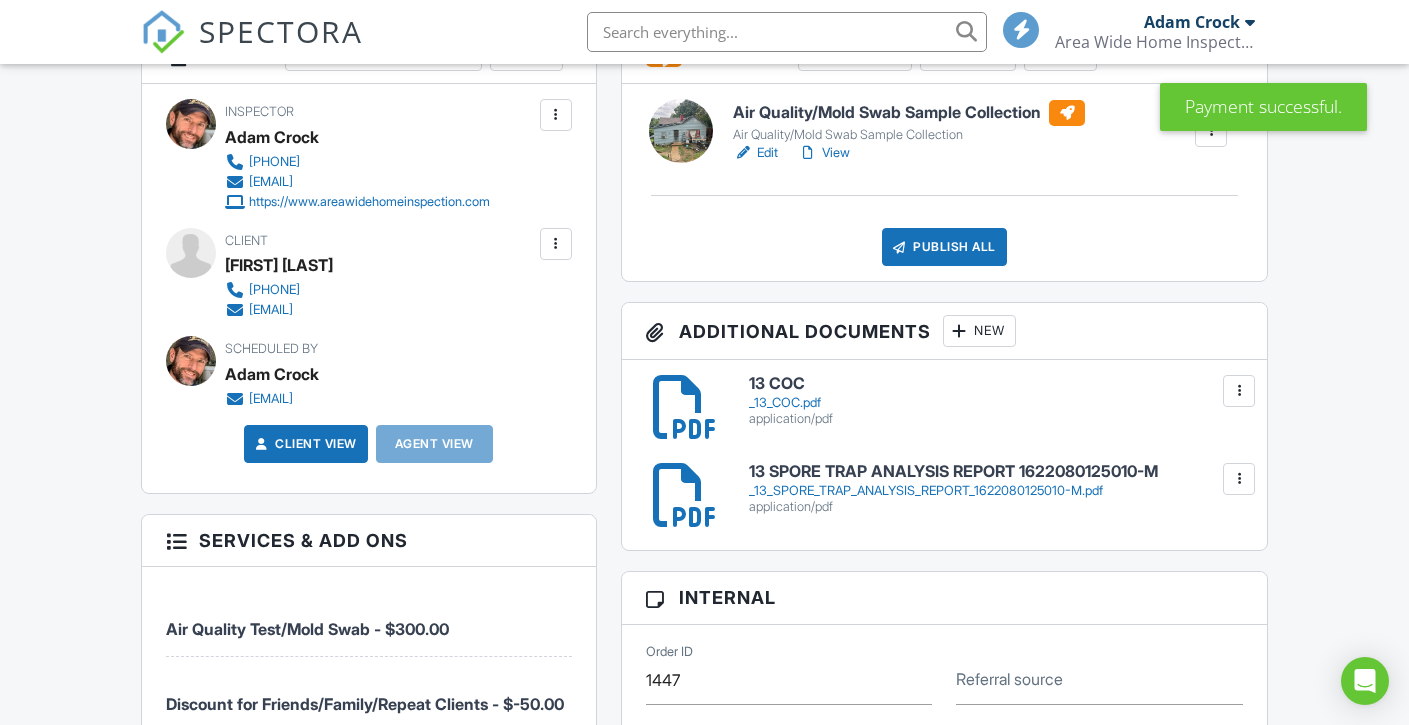 click on "Publish All" at bounding box center (944, 247) 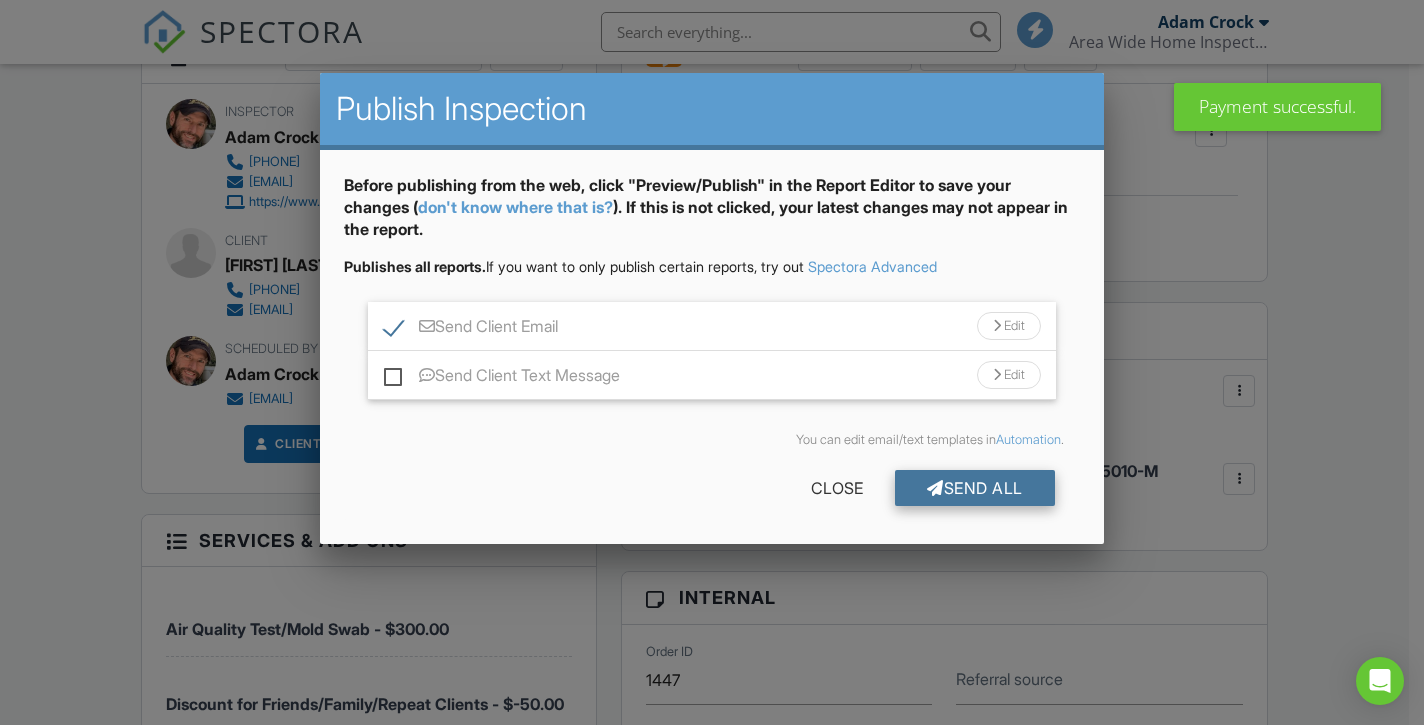 click on "Send All" at bounding box center (975, 488) 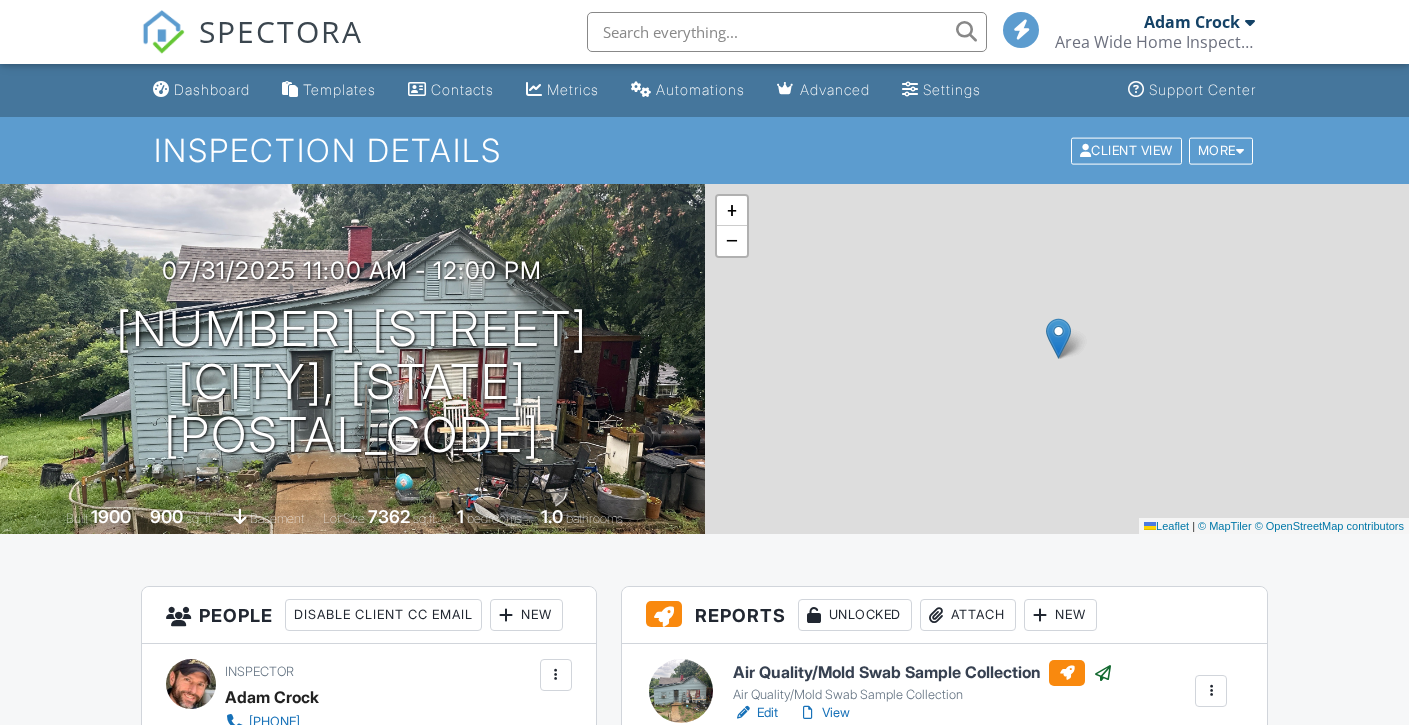 scroll, scrollTop: 560, scrollLeft: 0, axis: vertical 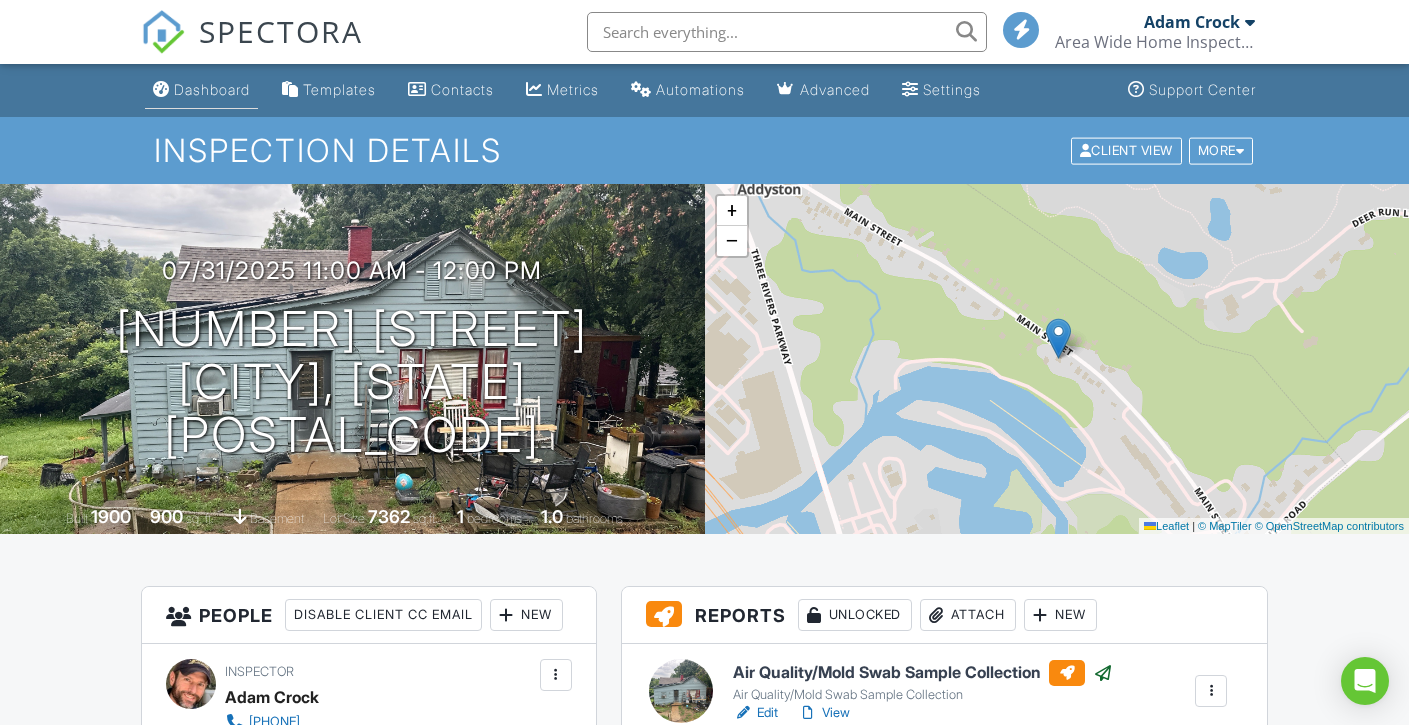 click on "Dashboard" at bounding box center (201, 90) 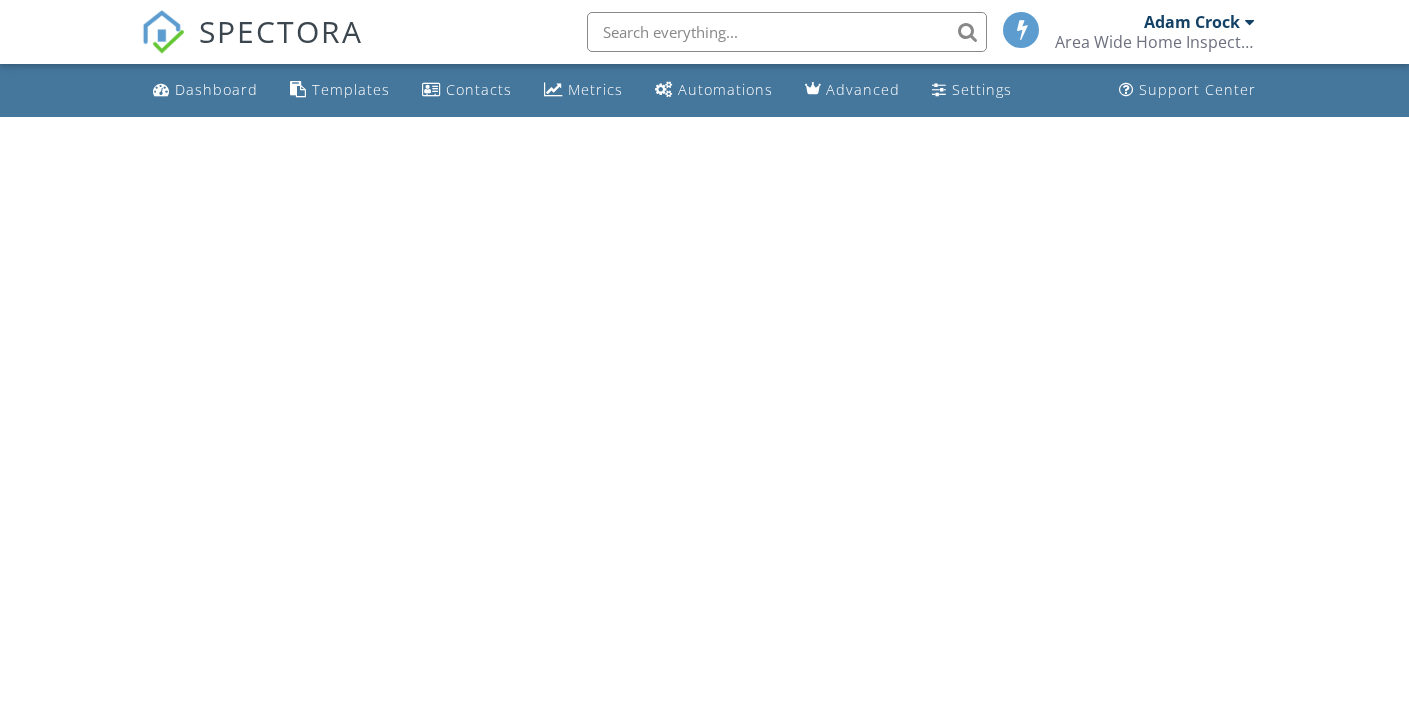 scroll, scrollTop: 0, scrollLeft: 0, axis: both 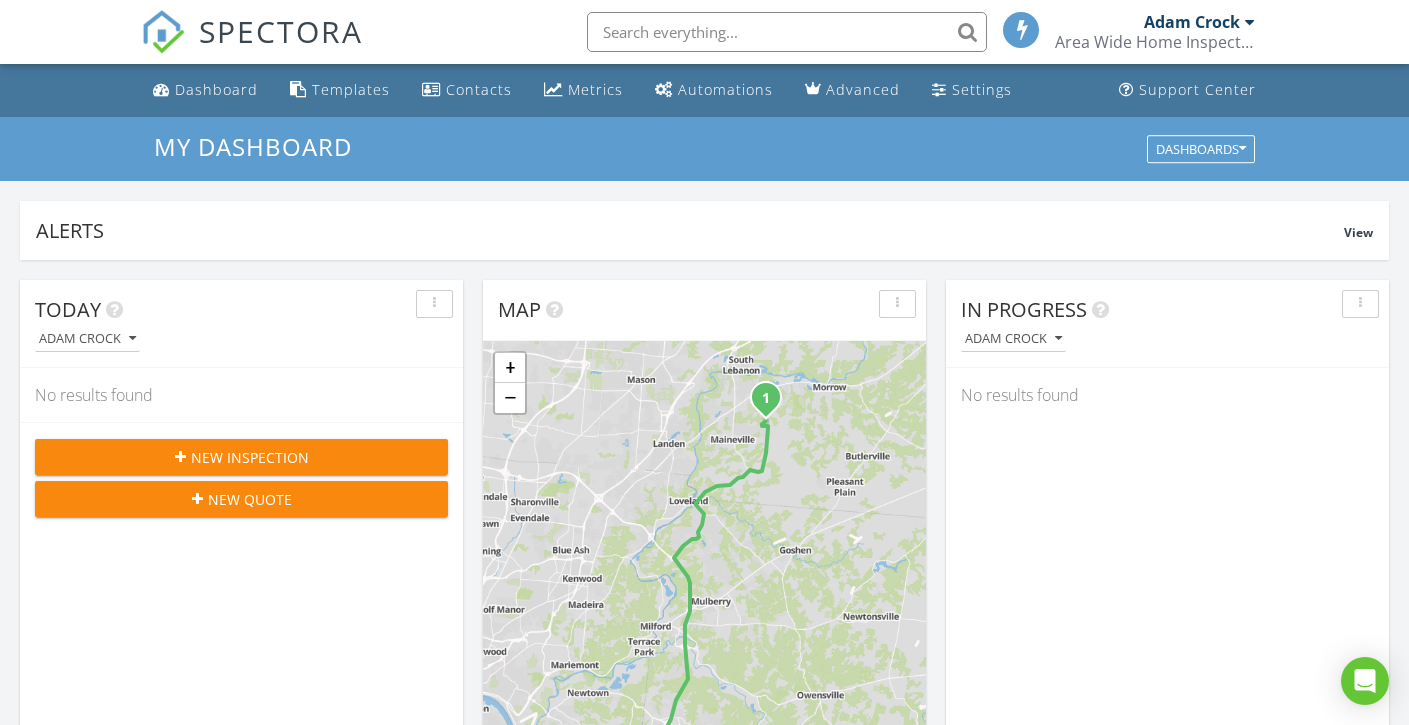 click on "Adam Crock" at bounding box center (1192, 22) 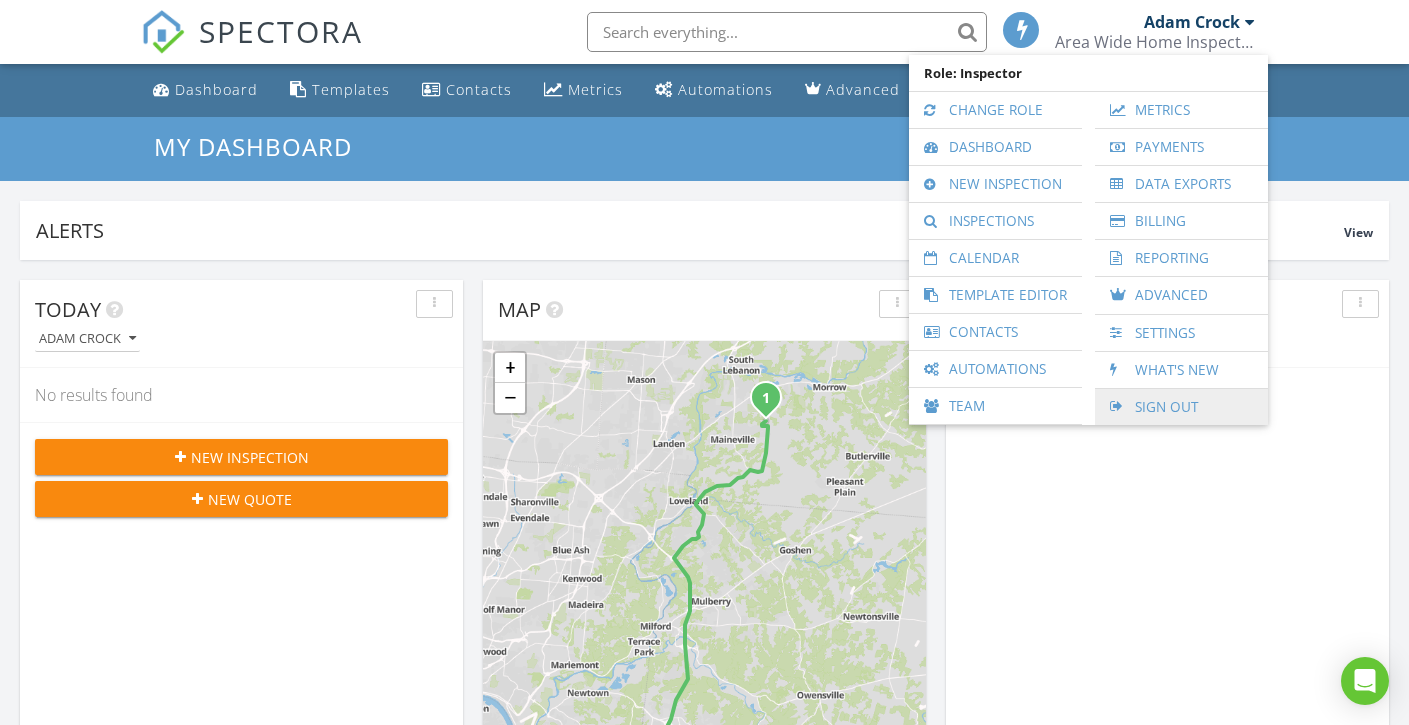 click on "Sign Out" at bounding box center [1181, 407] 